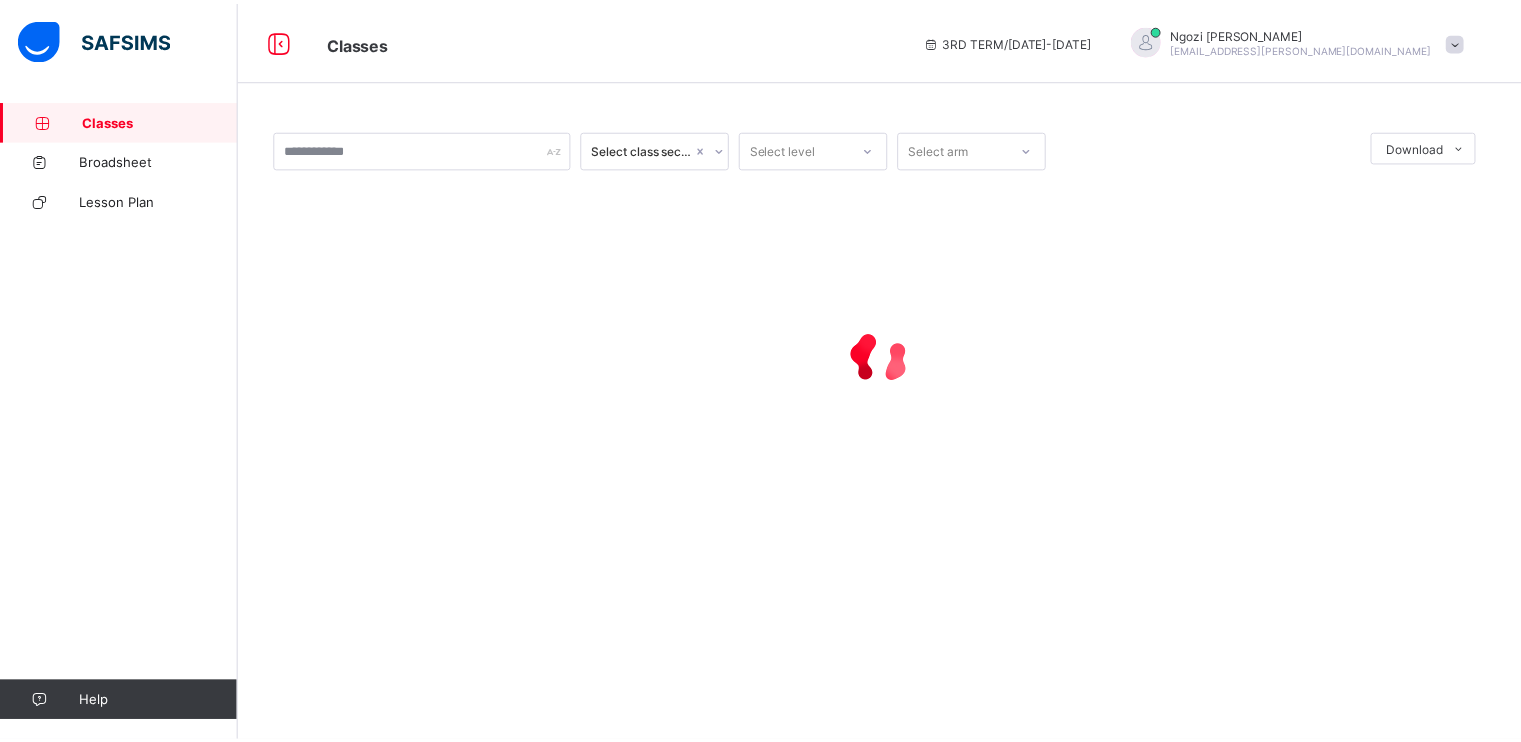 scroll, scrollTop: 0, scrollLeft: 0, axis: both 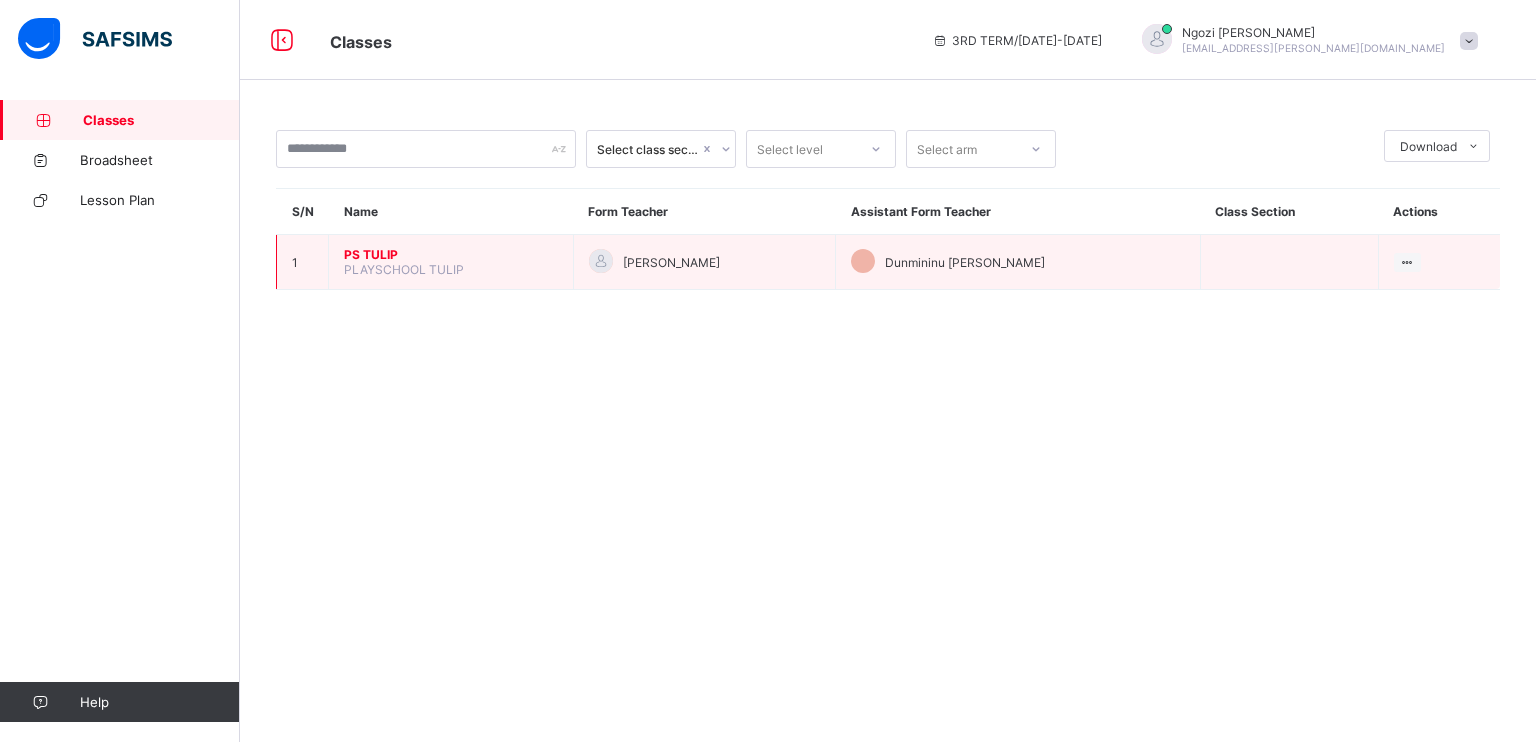 click on "PS TULIP" at bounding box center [451, 254] 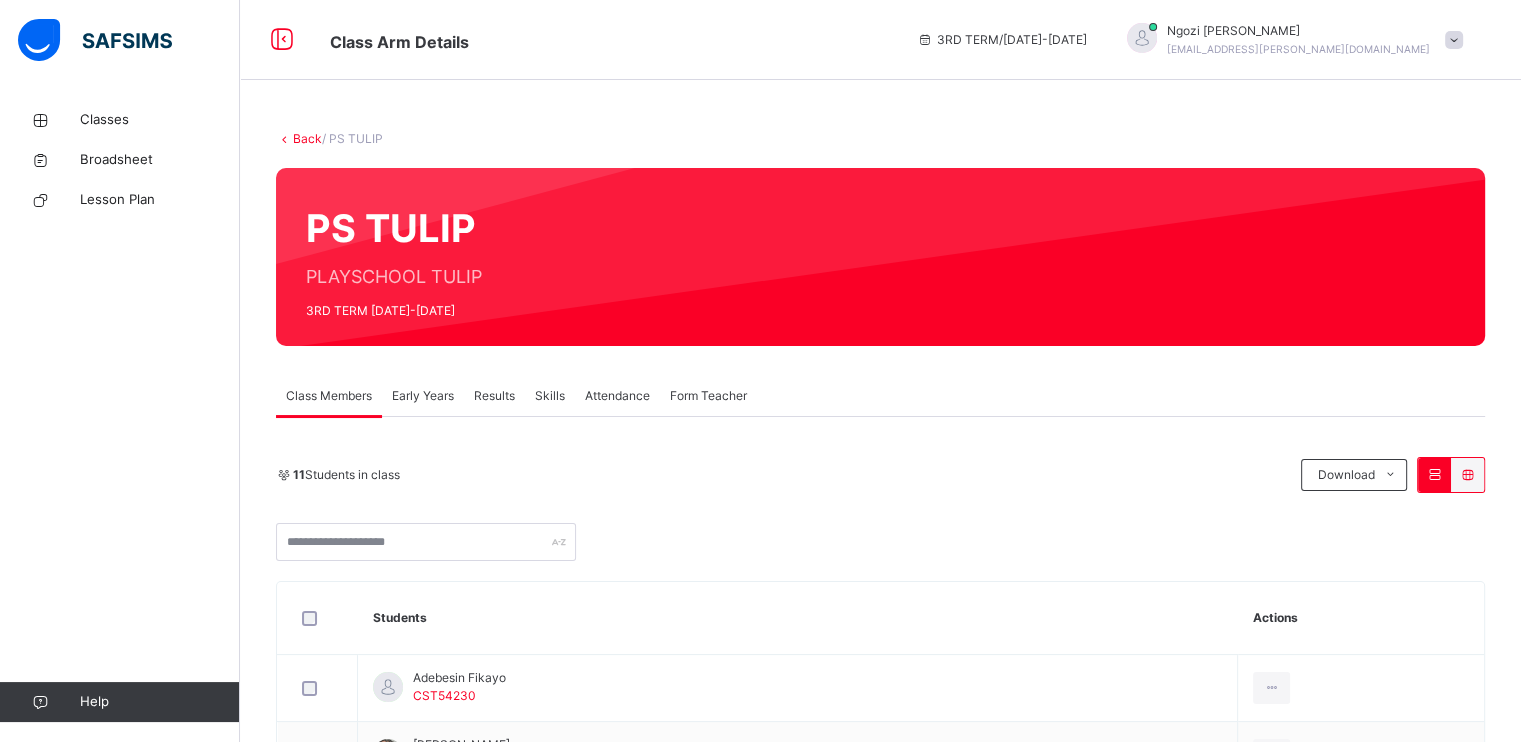 click on "Attendance" at bounding box center [617, 396] 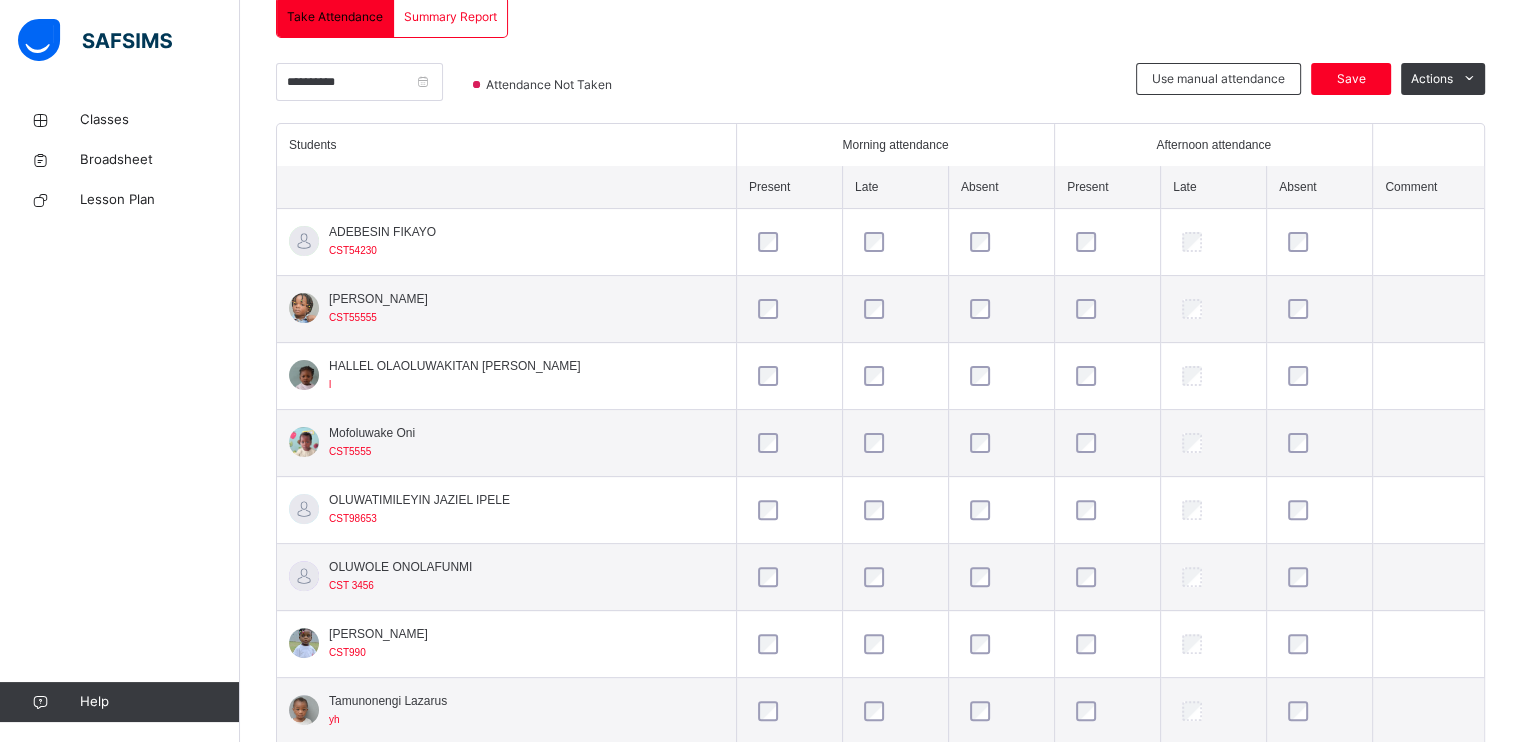 scroll, scrollTop: 452, scrollLeft: 0, axis: vertical 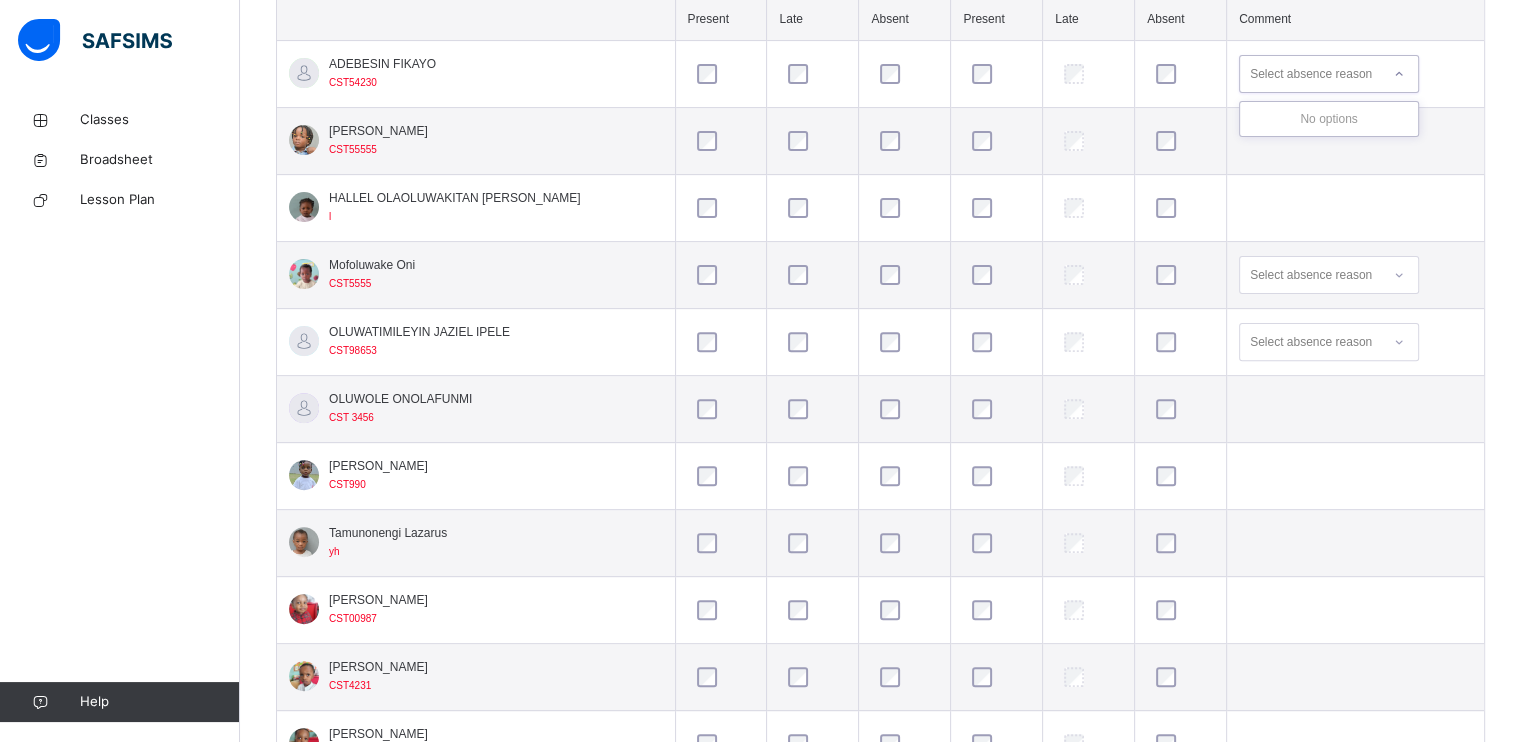 click 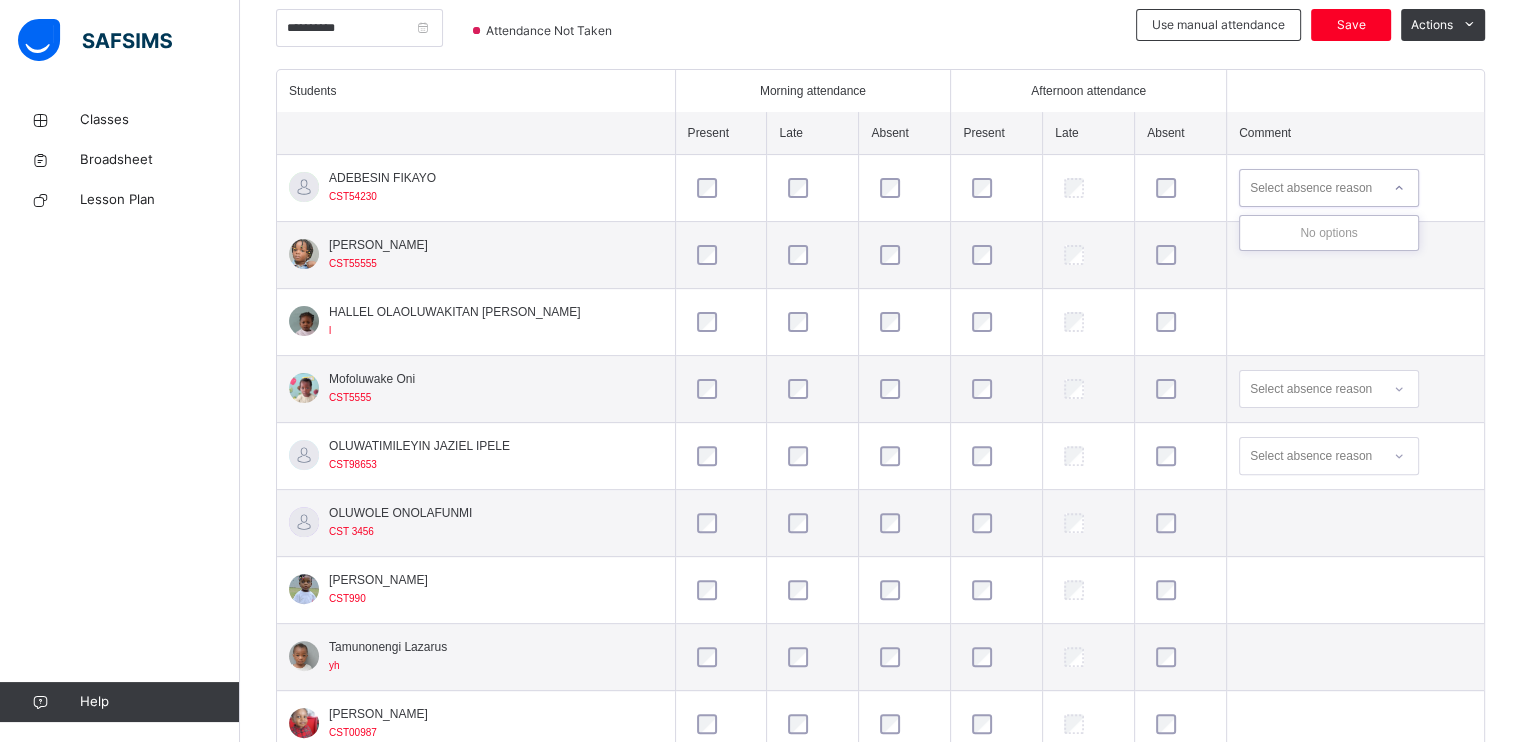 scroll, scrollTop: 440, scrollLeft: 0, axis: vertical 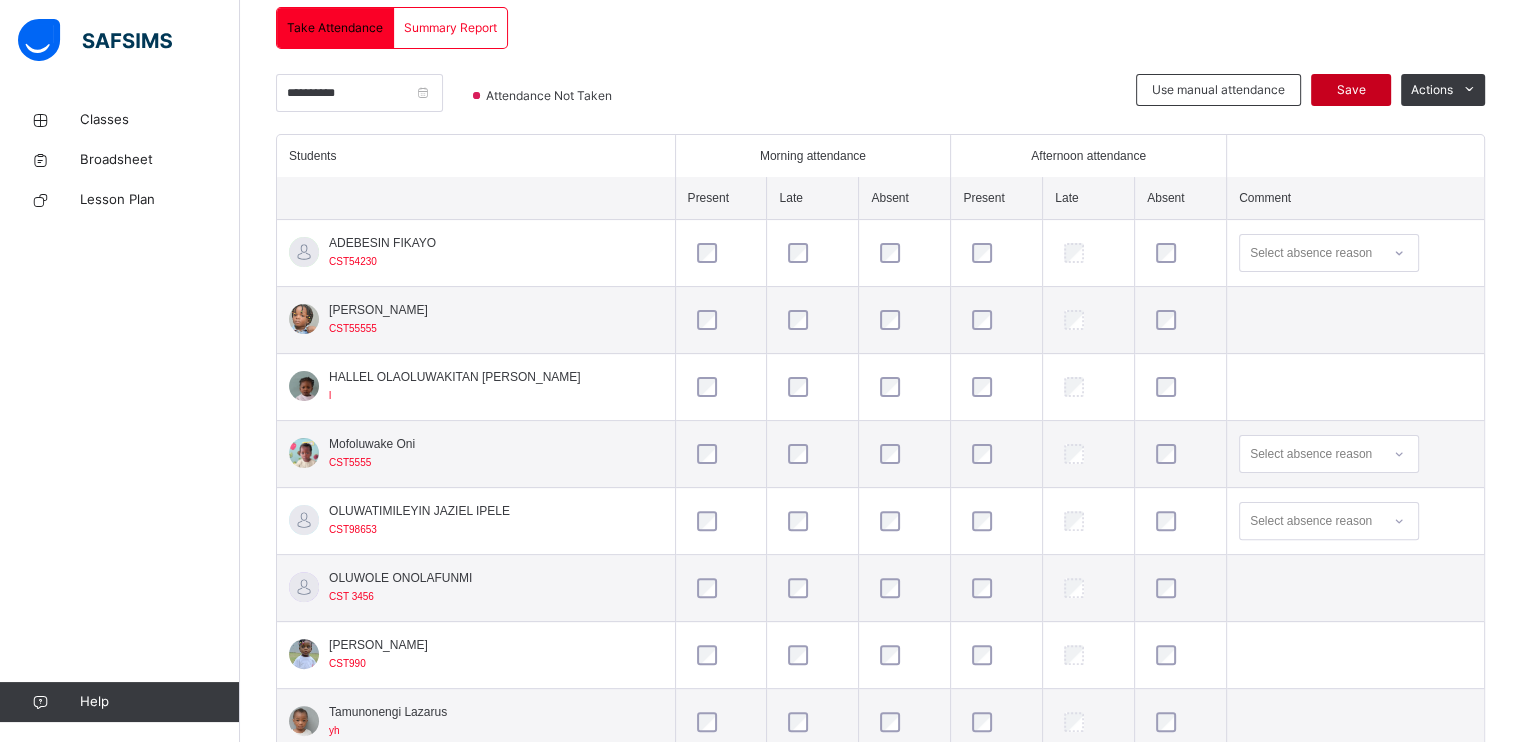 click on "Save" at bounding box center [1351, 90] 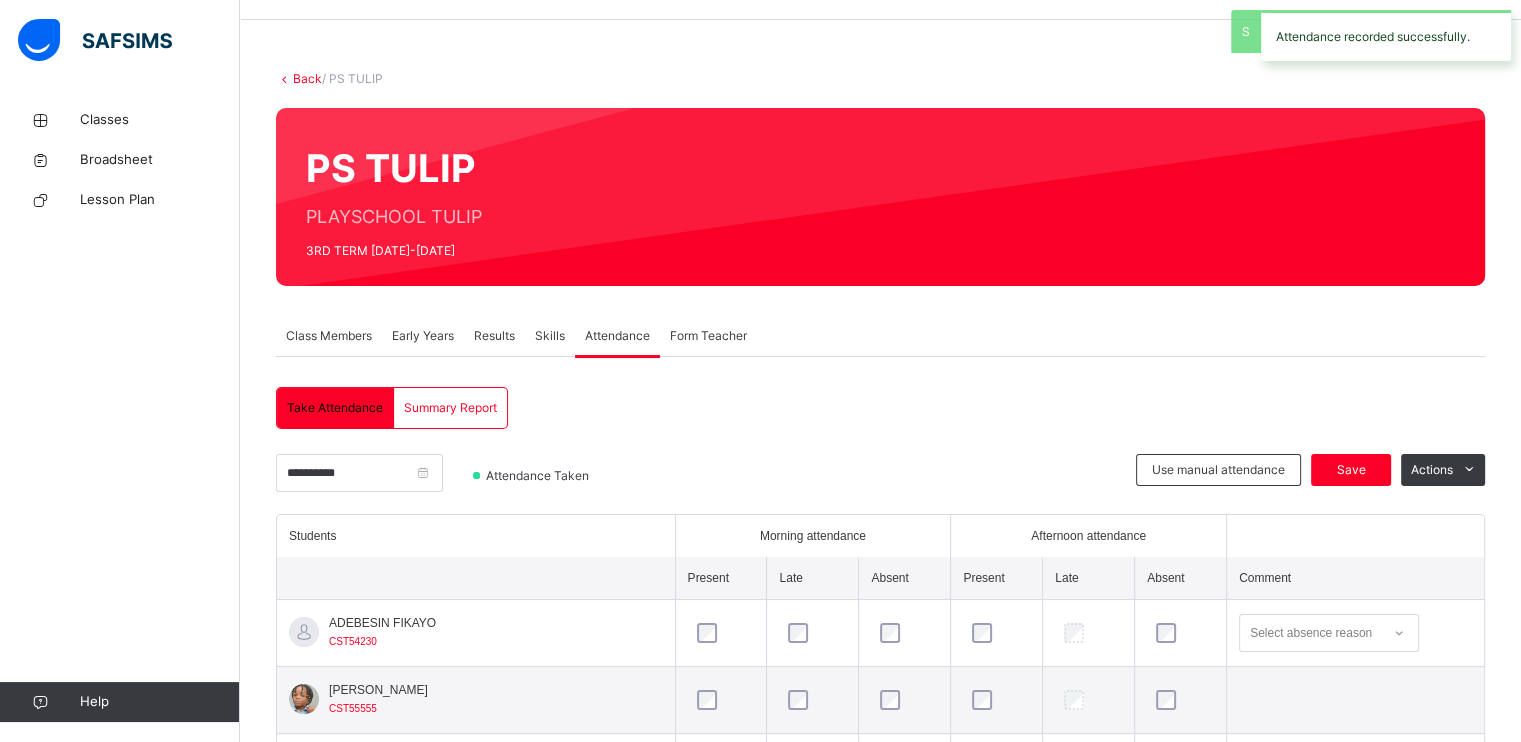 scroll, scrollTop: 60, scrollLeft: 0, axis: vertical 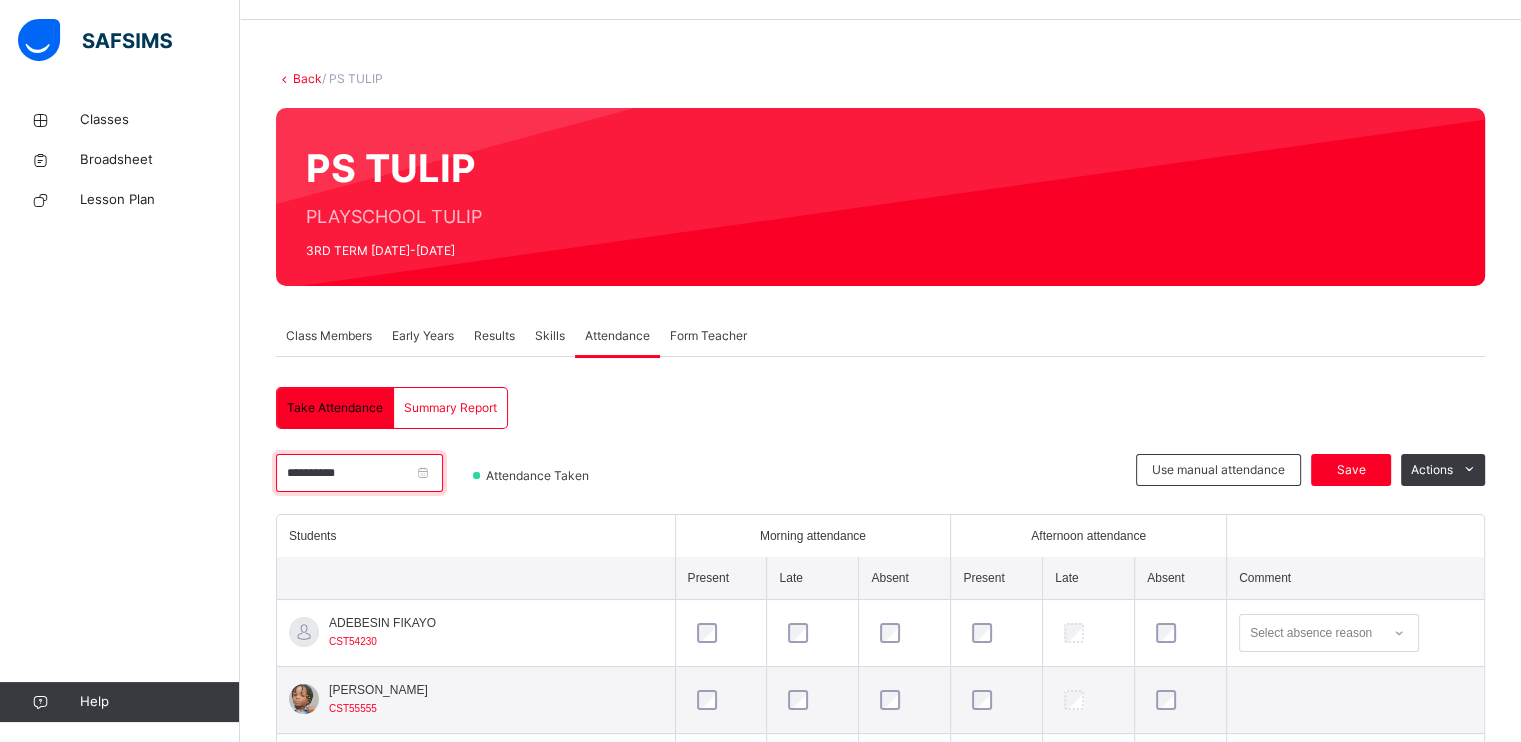 click on "**********" at bounding box center [359, 473] 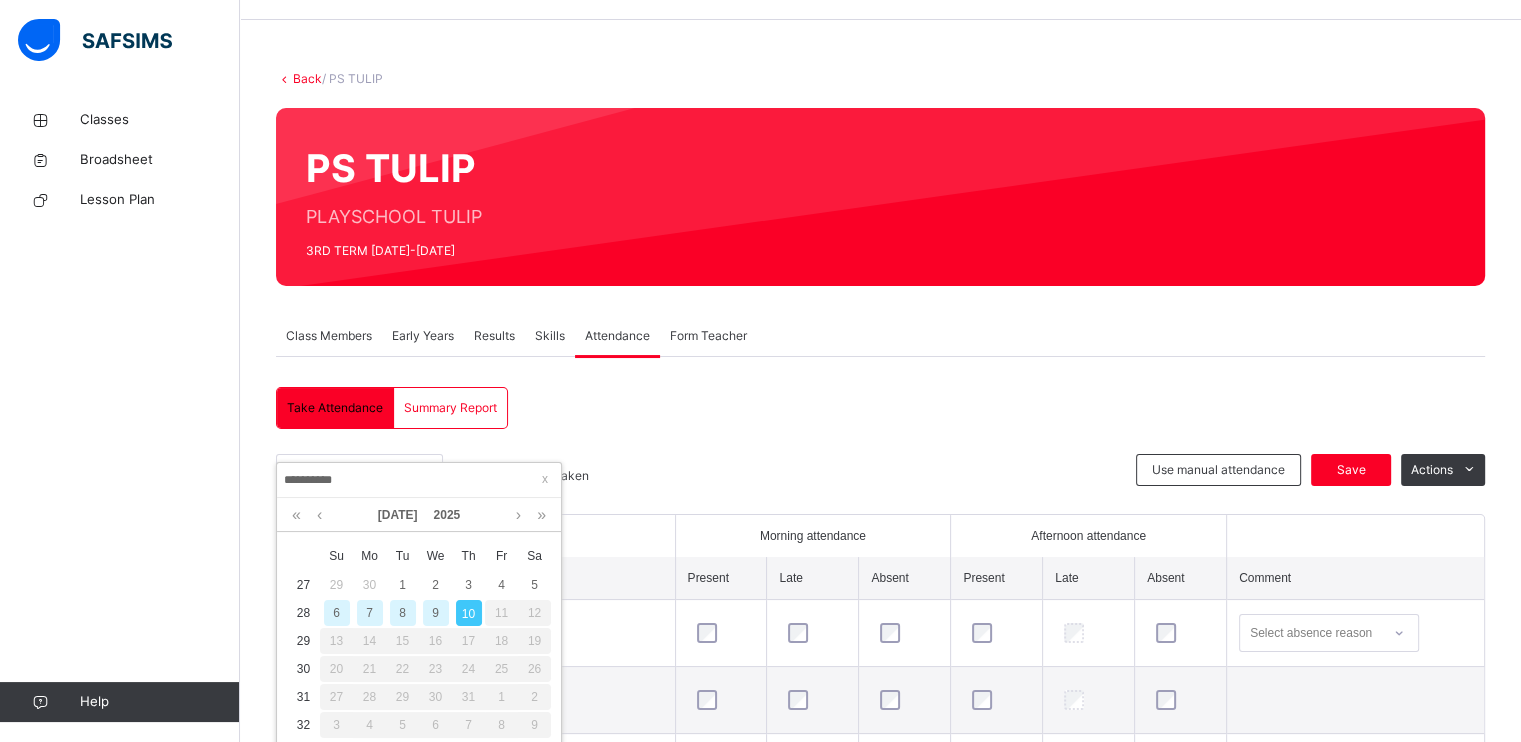 click on "9" at bounding box center (436, 613) 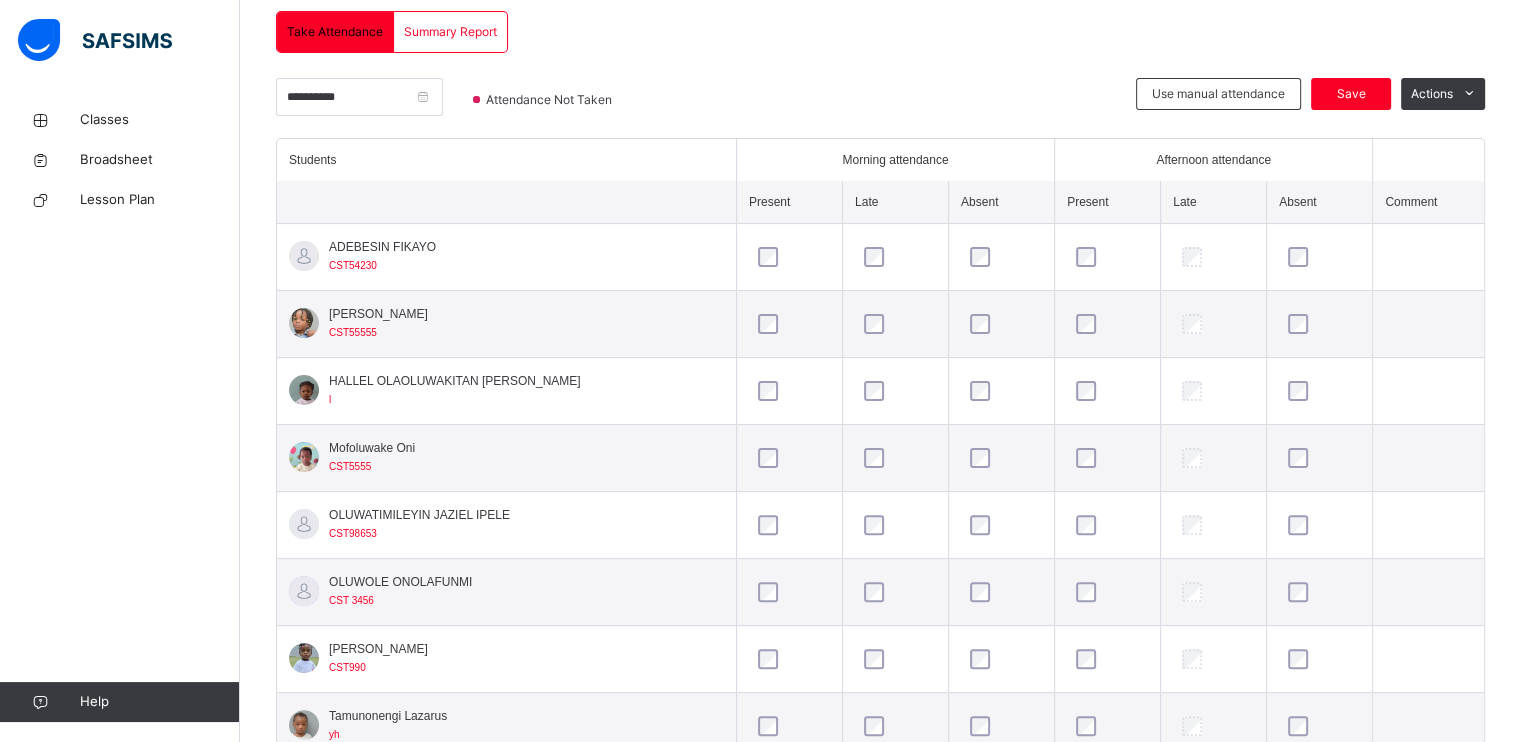 scroll, scrollTop: 442, scrollLeft: 0, axis: vertical 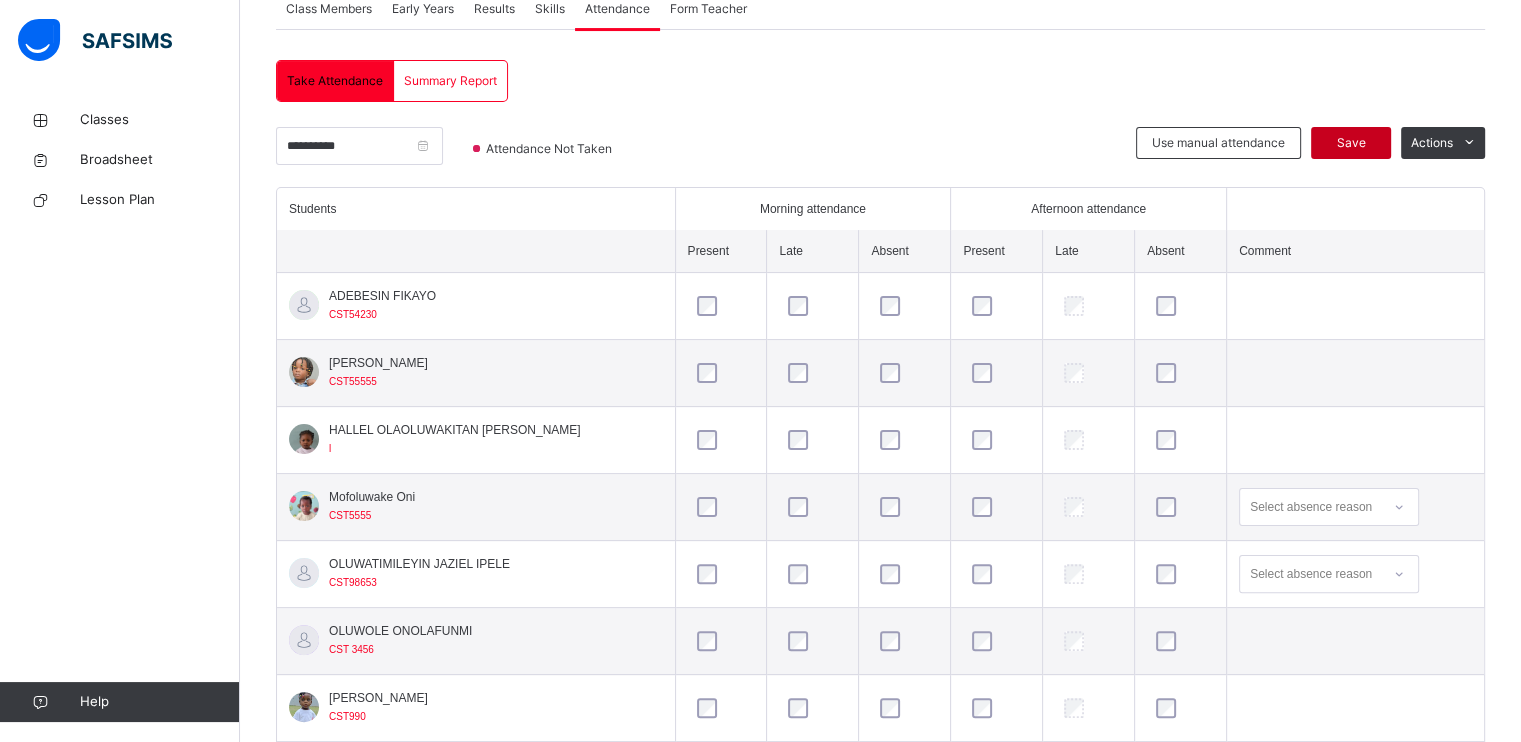 click on "Save" at bounding box center (1351, 143) 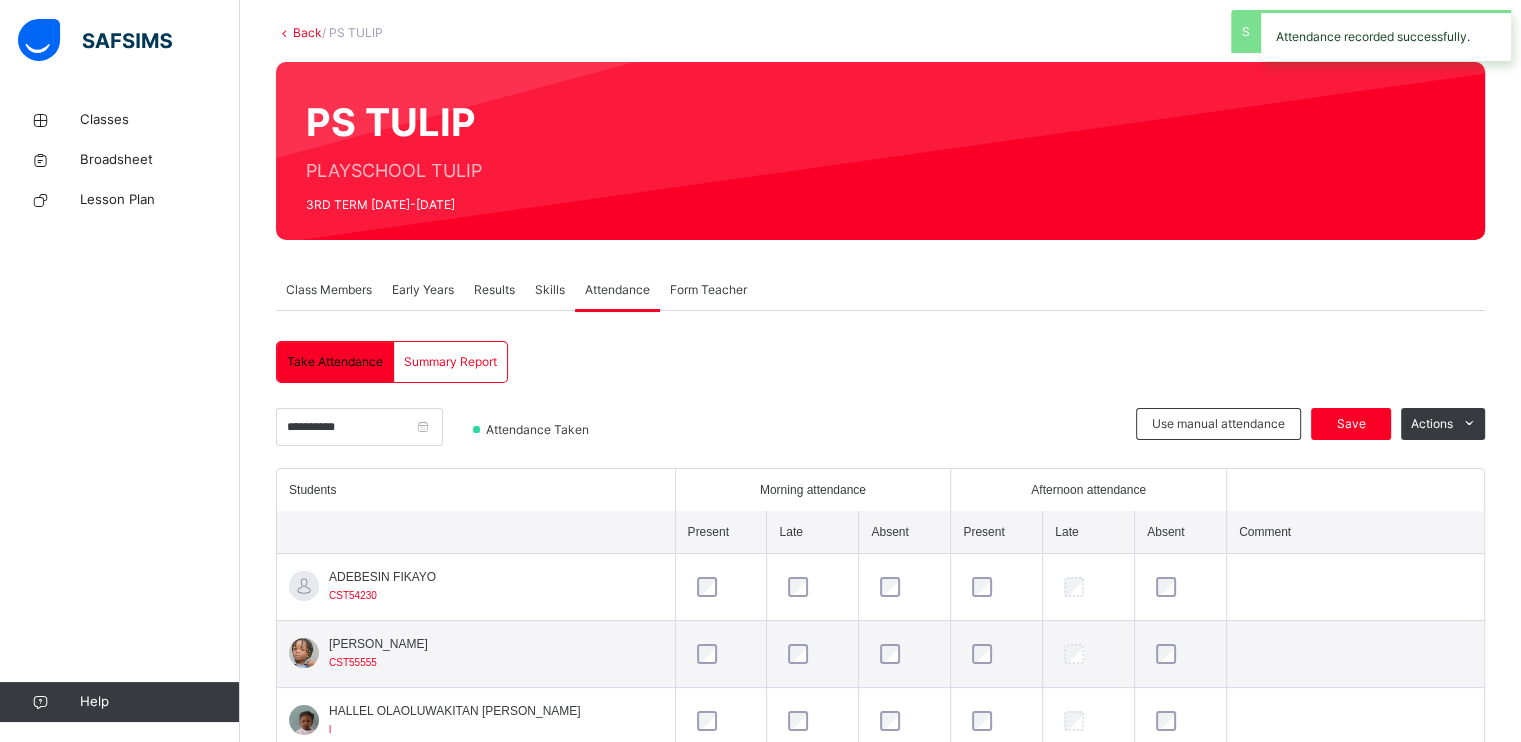 scroll, scrollTop: 387, scrollLeft: 0, axis: vertical 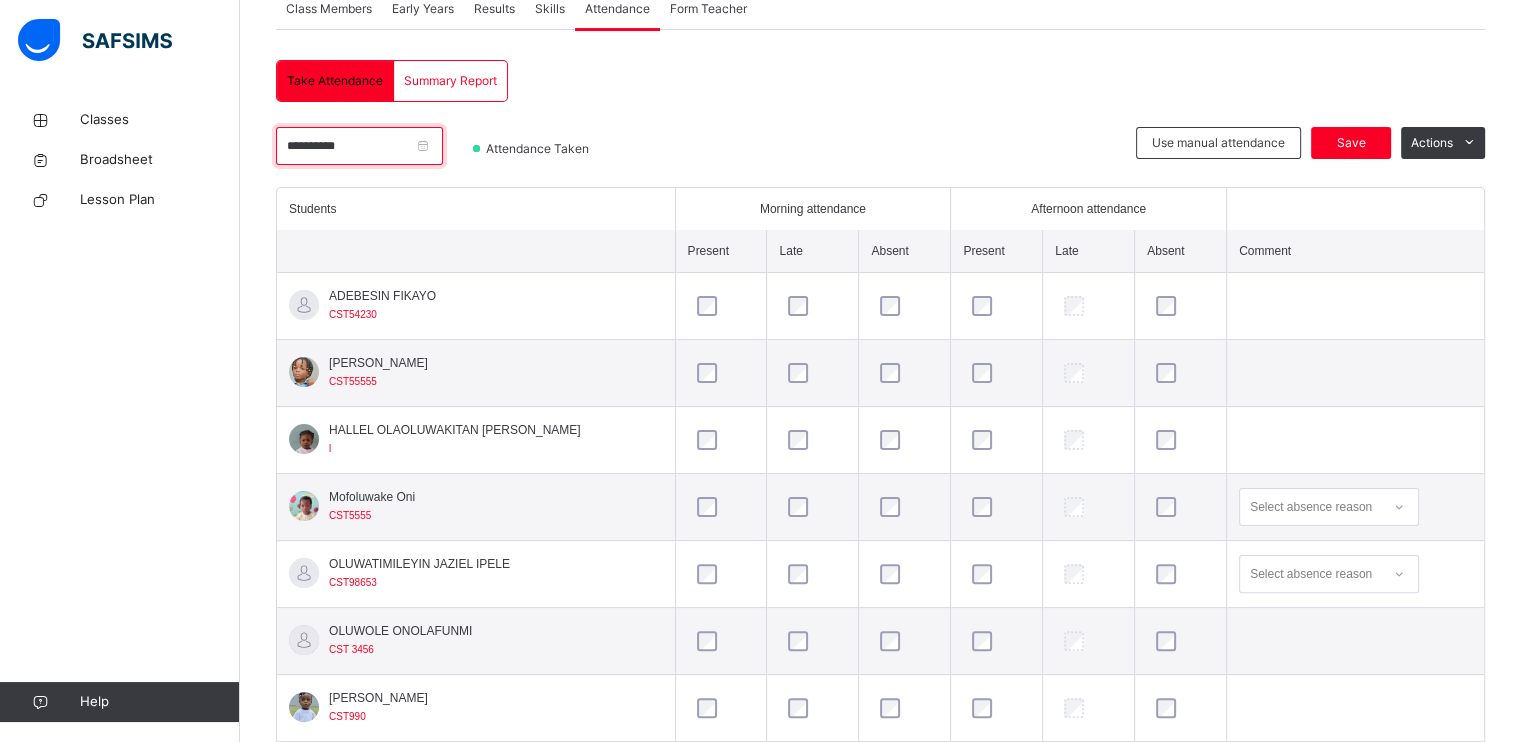 click on "**********" at bounding box center [359, 146] 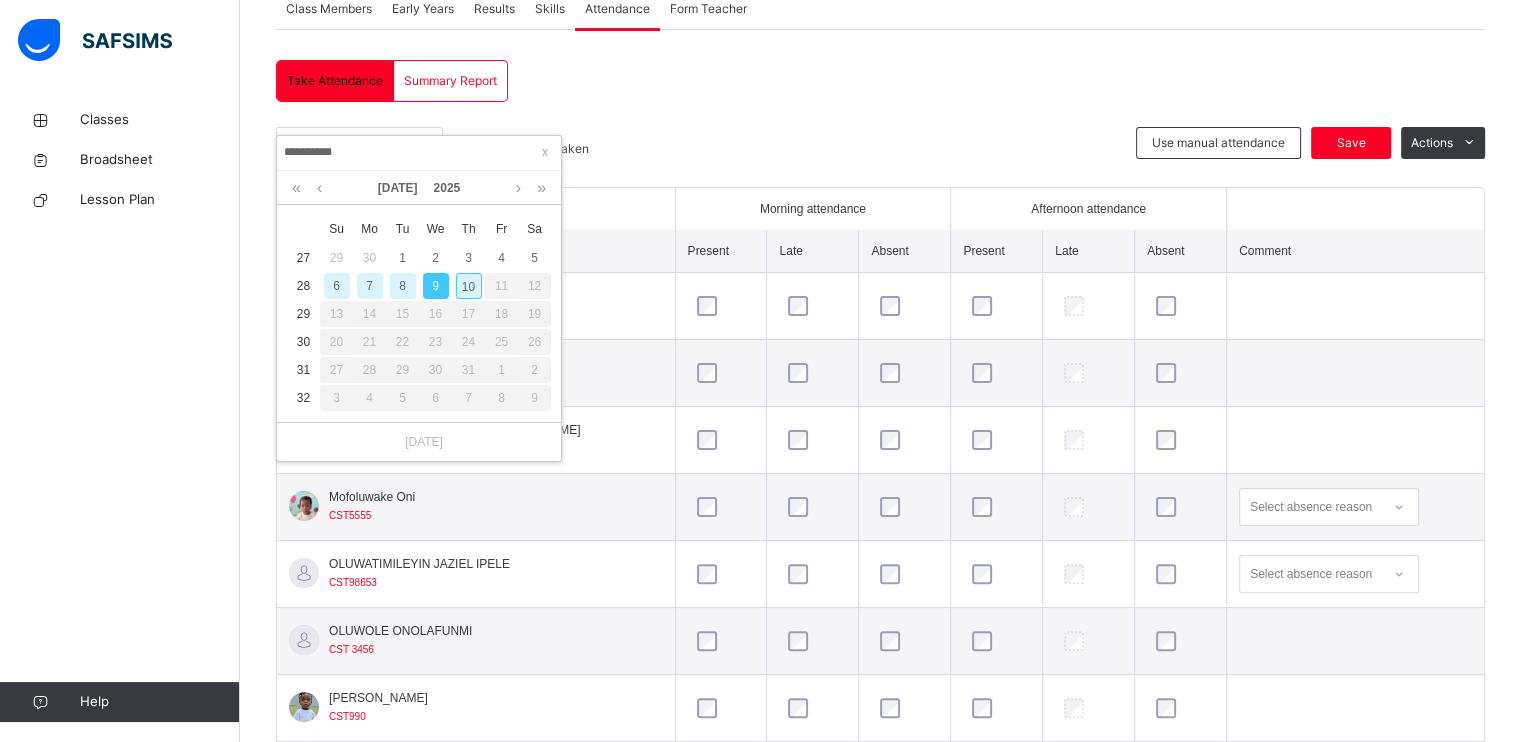 click on "8" at bounding box center (403, 286) 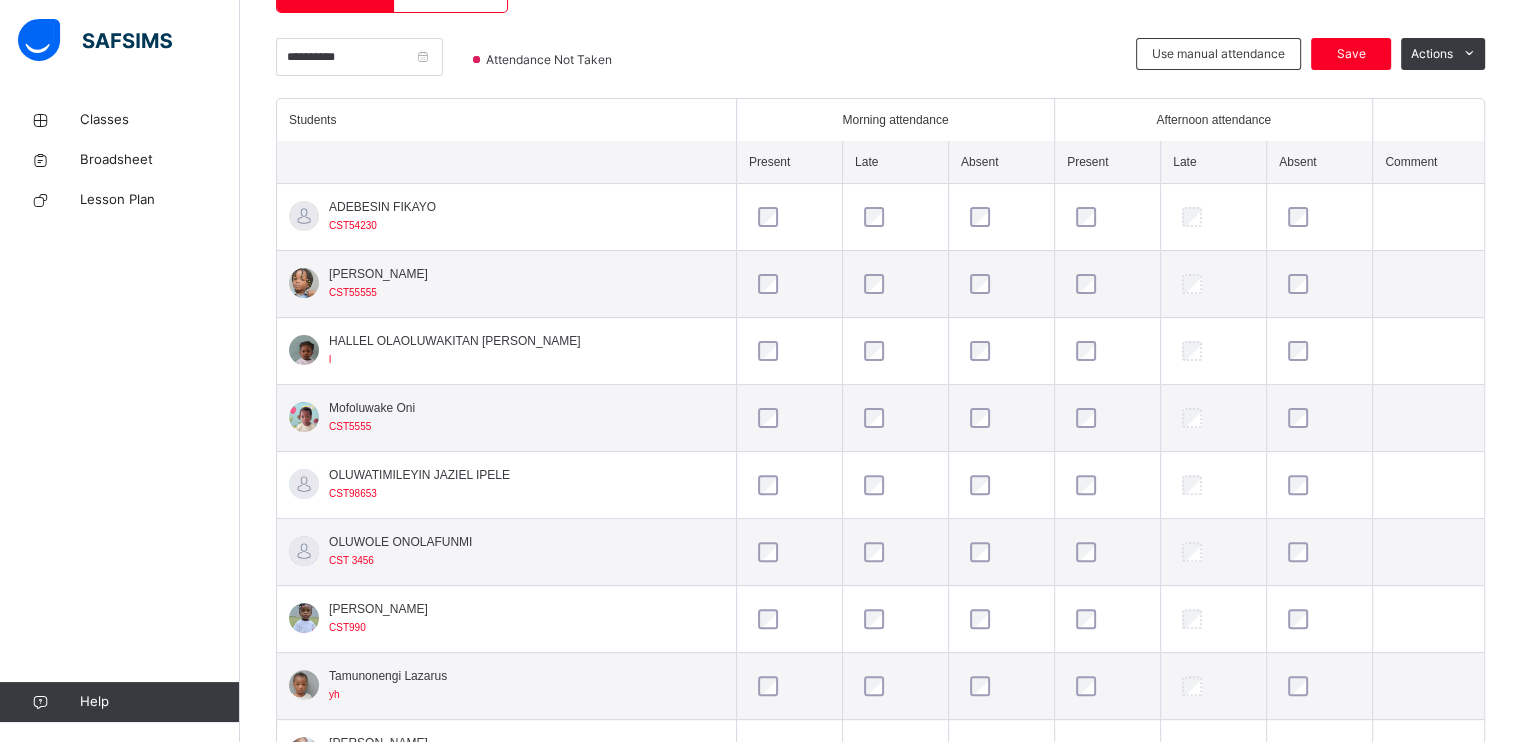 scroll, scrollTop: 474, scrollLeft: 0, axis: vertical 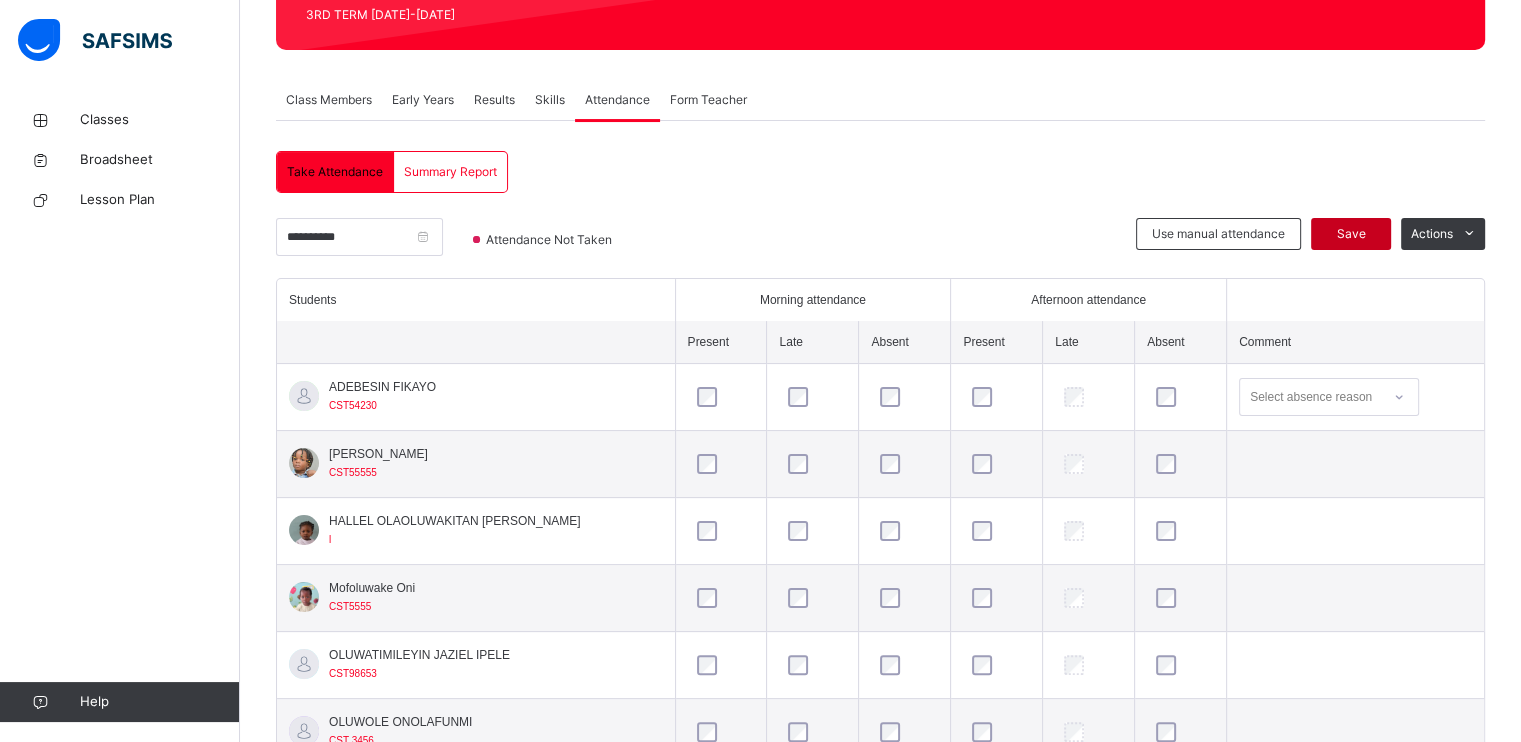 click on "Save" at bounding box center [1351, 234] 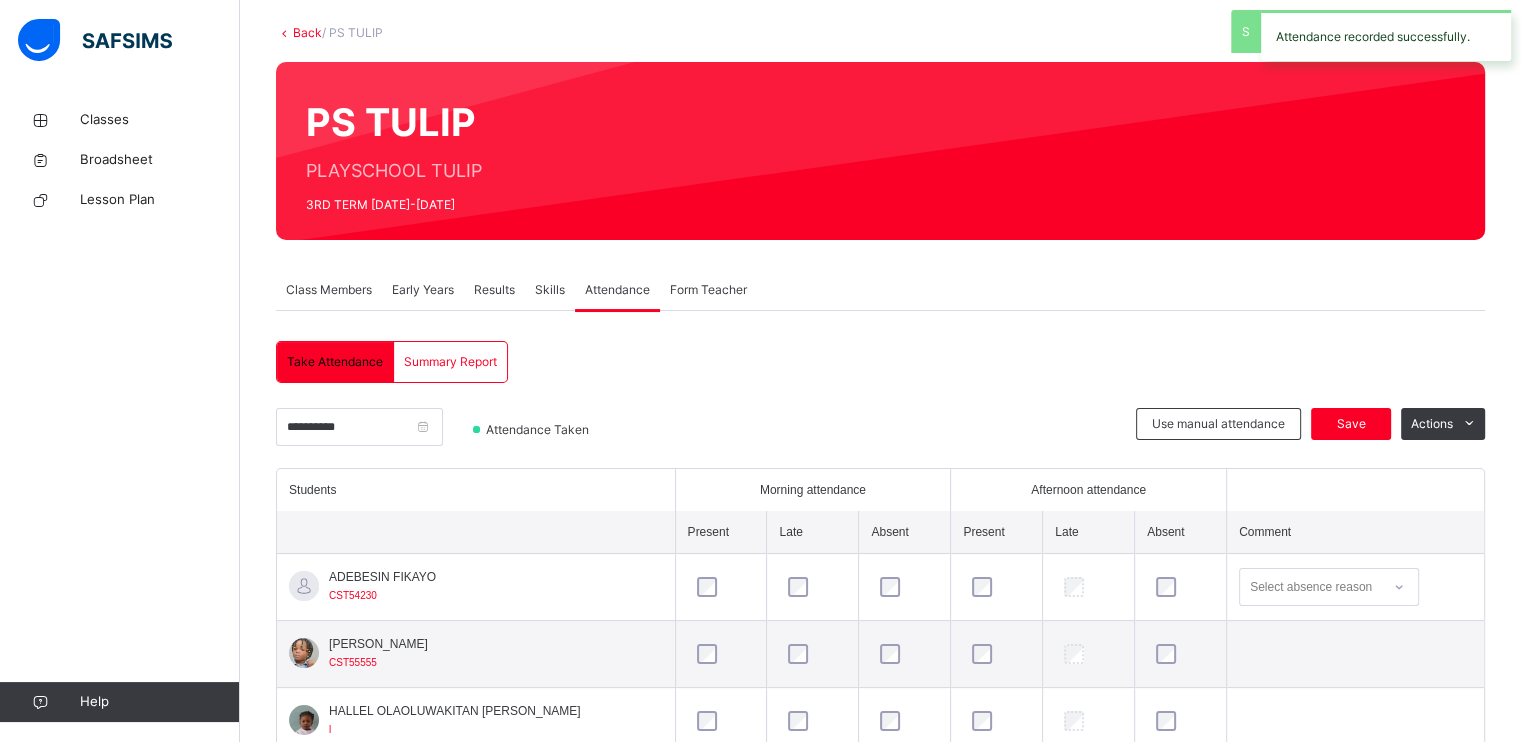 scroll, scrollTop: 296, scrollLeft: 0, axis: vertical 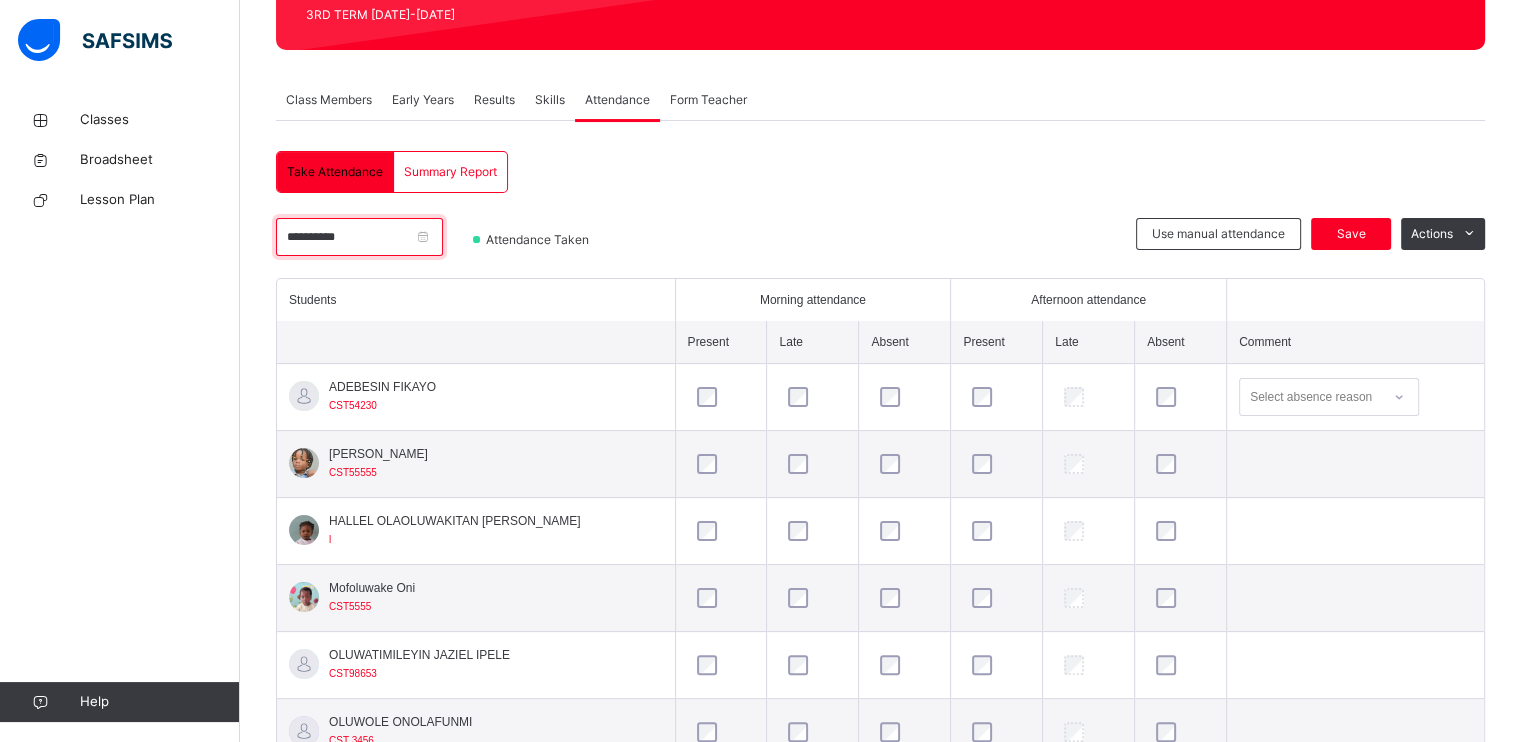 click on "**********" at bounding box center (359, 237) 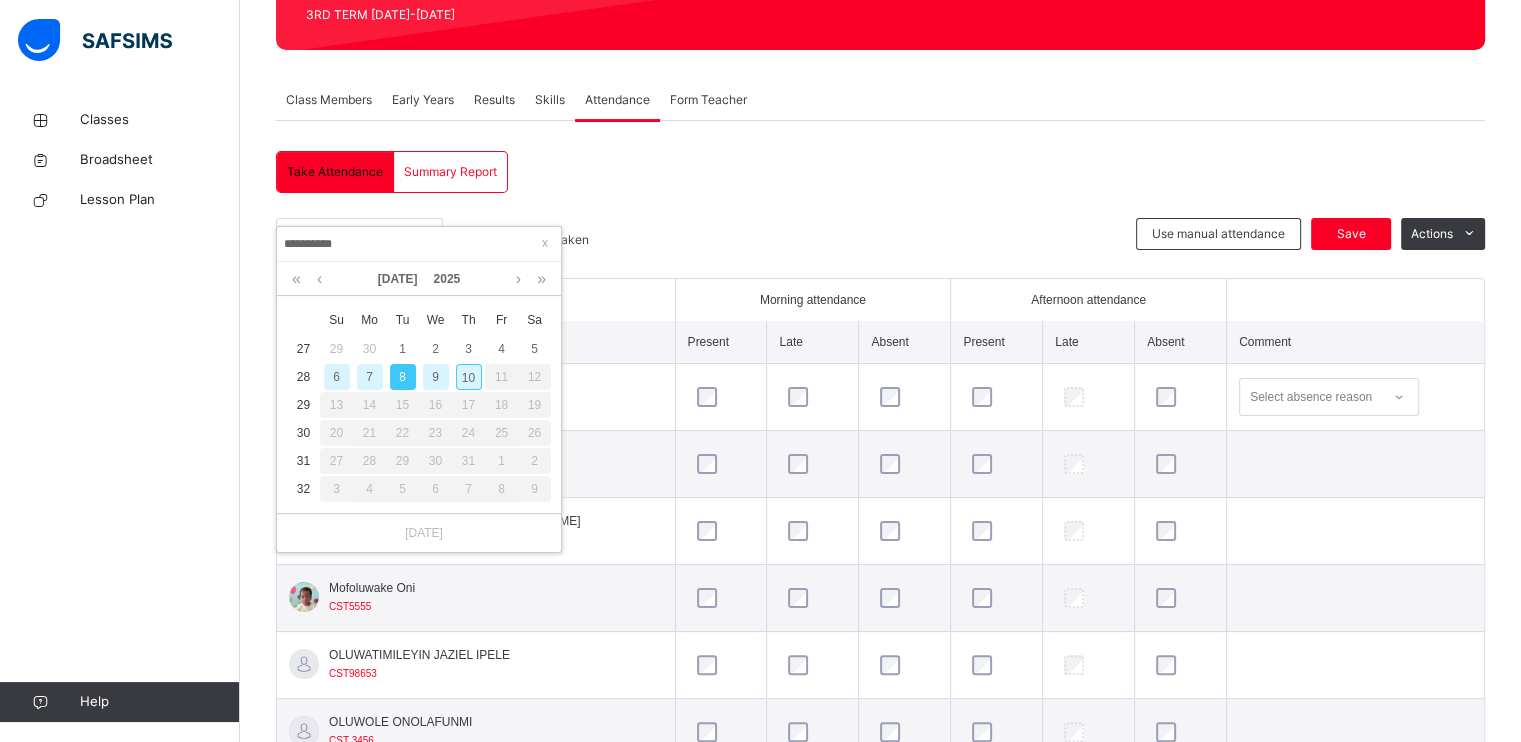 click on "7" at bounding box center [370, 377] 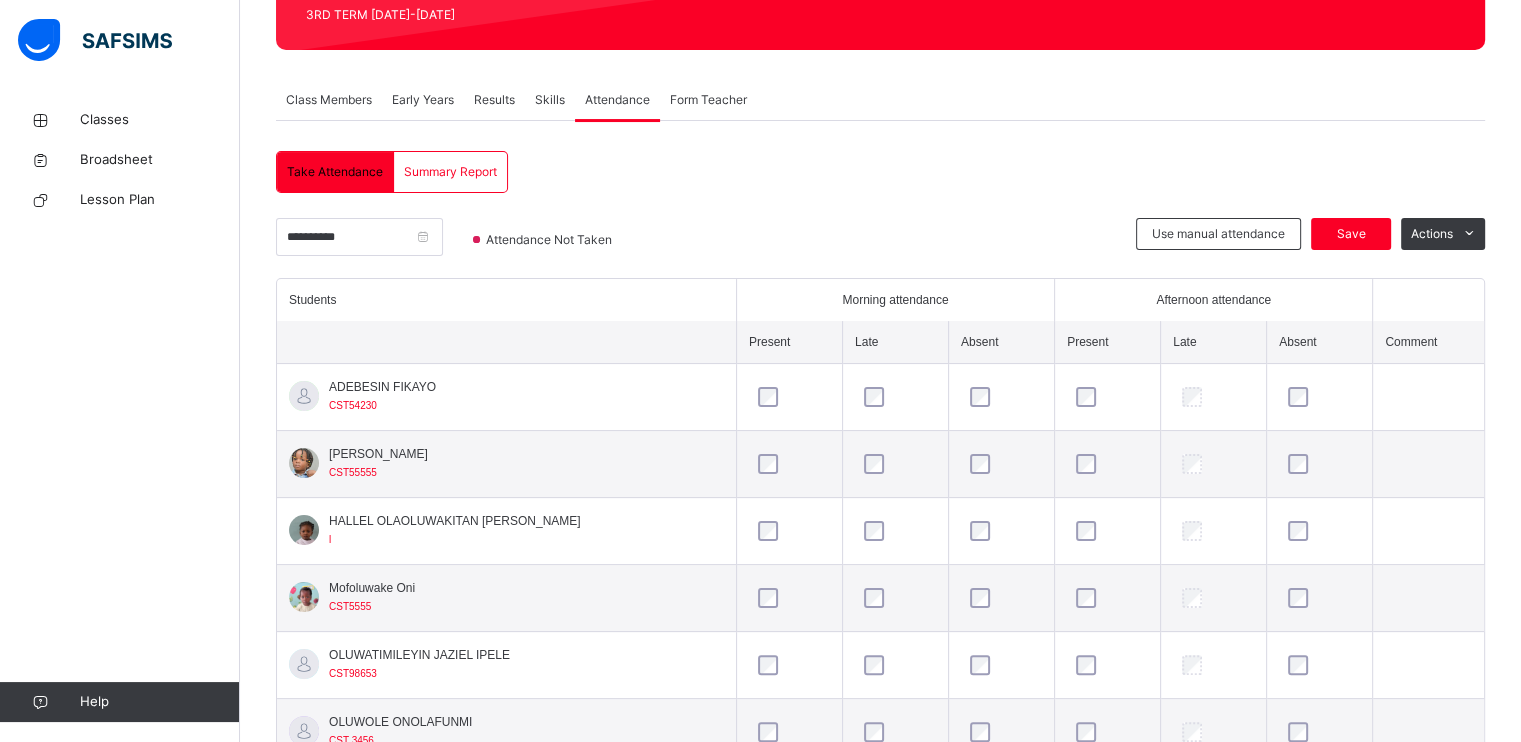 scroll, scrollTop: 576, scrollLeft: 0, axis: vertical 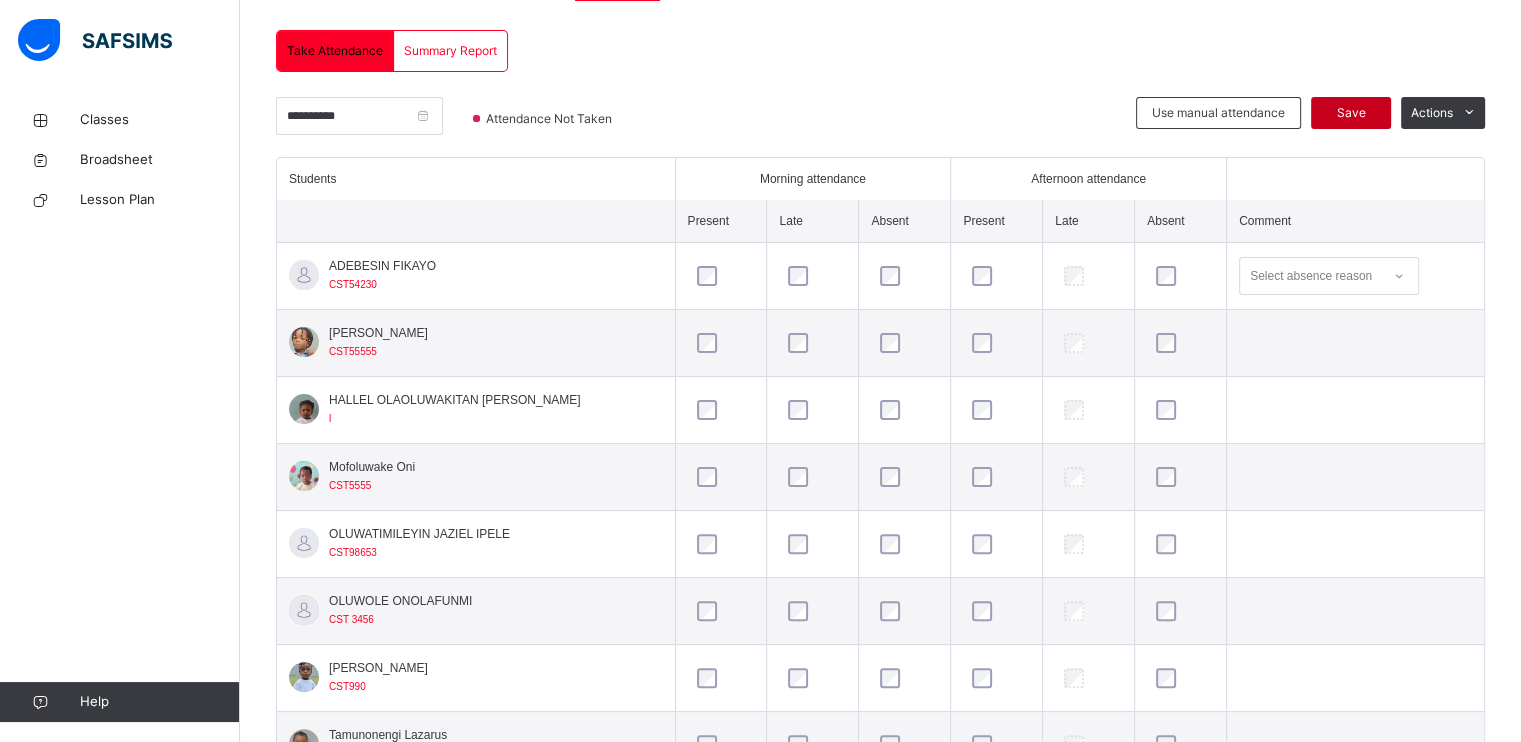 click on "Save" at bounding box center [1351, 113] 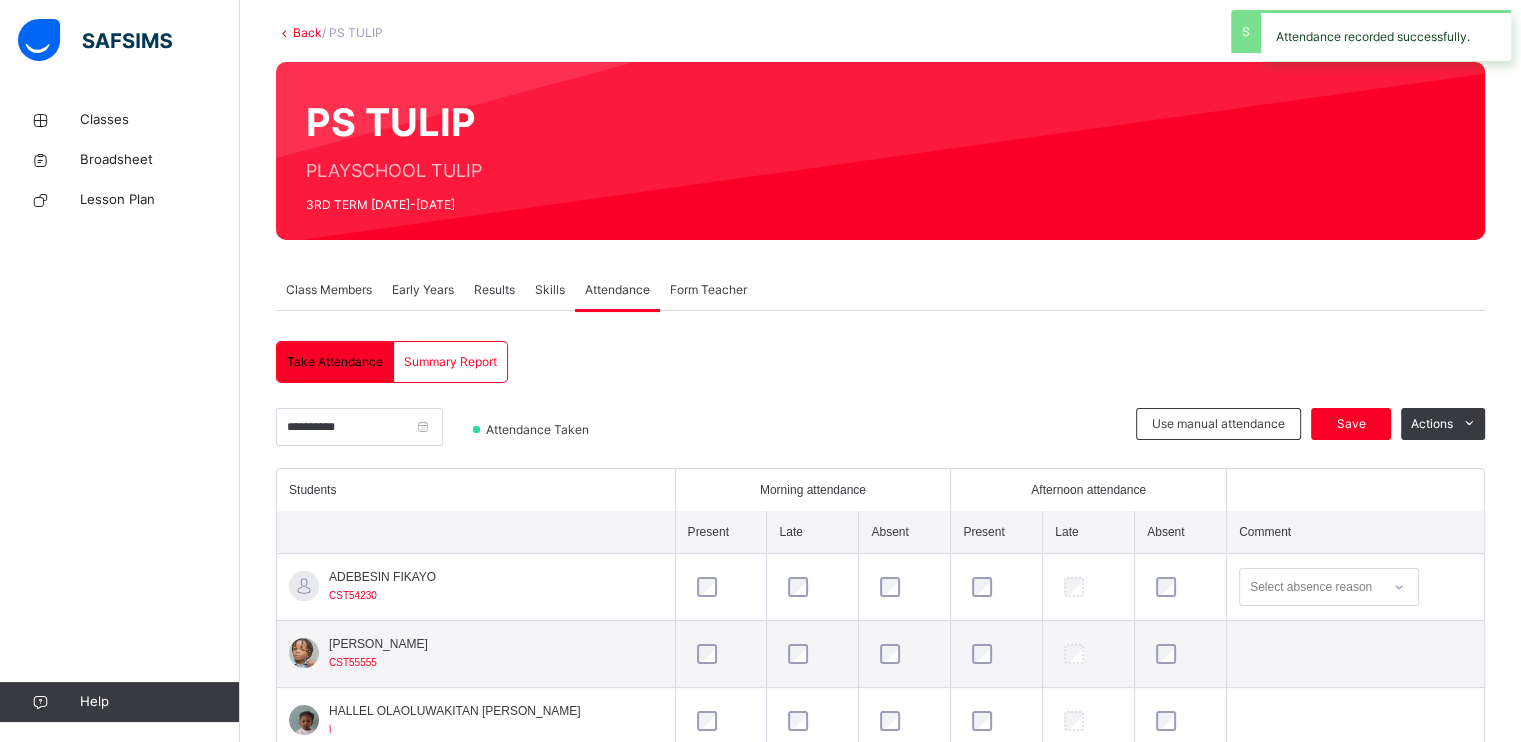 scroll, scrollTop: 417, scrollLeft: 0, axis: vertical 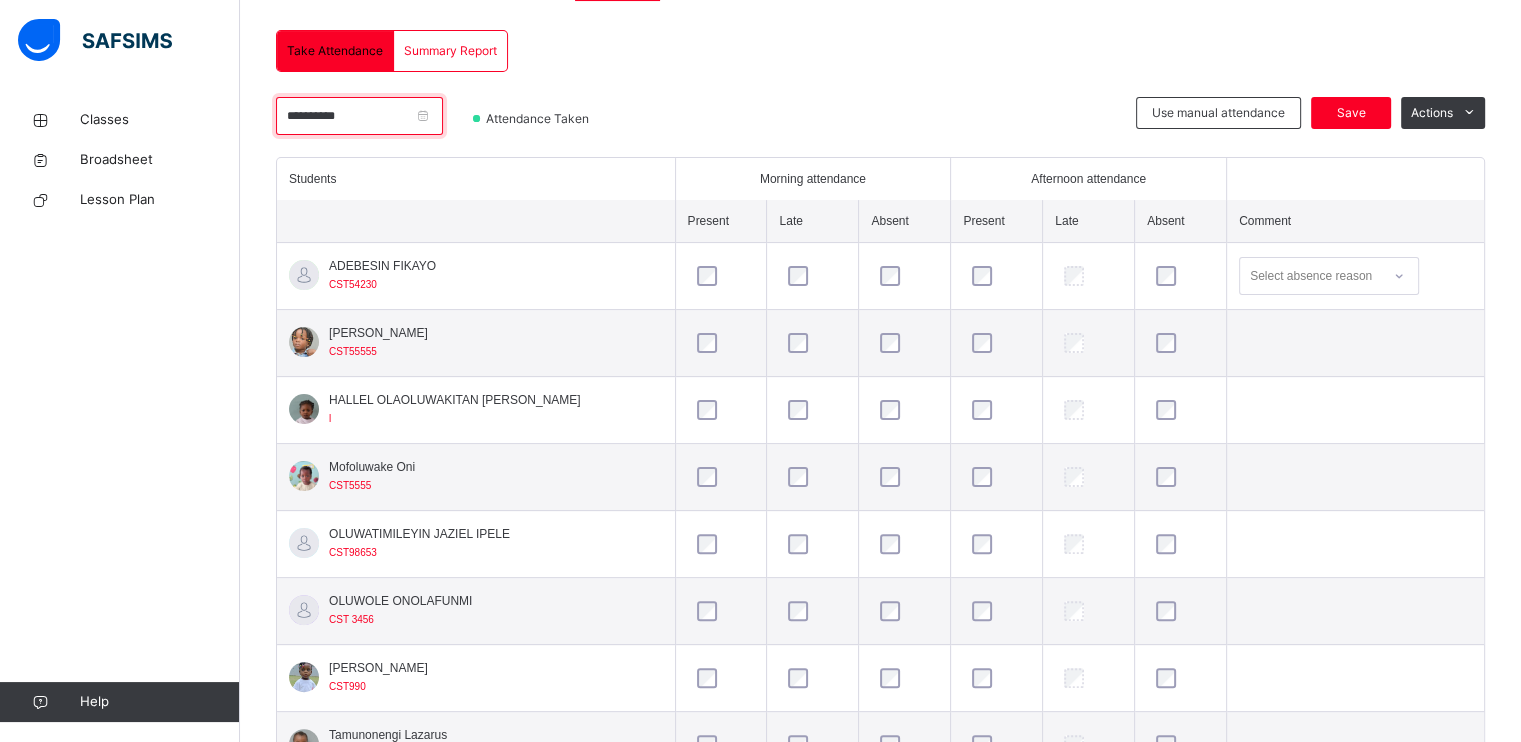 click on "**********" at bounding box center (359, 116) 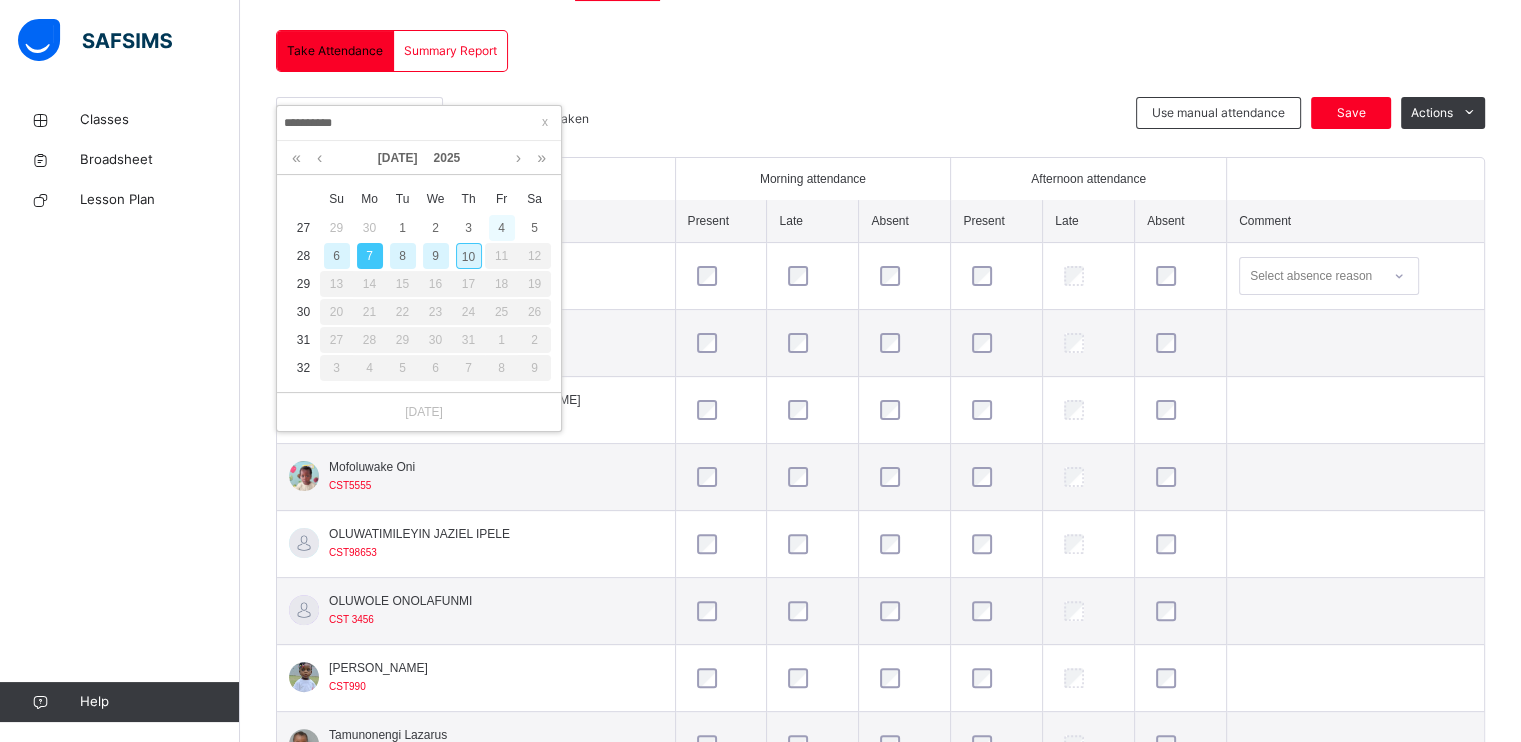 click on "4" at bounding box center (502, 228) 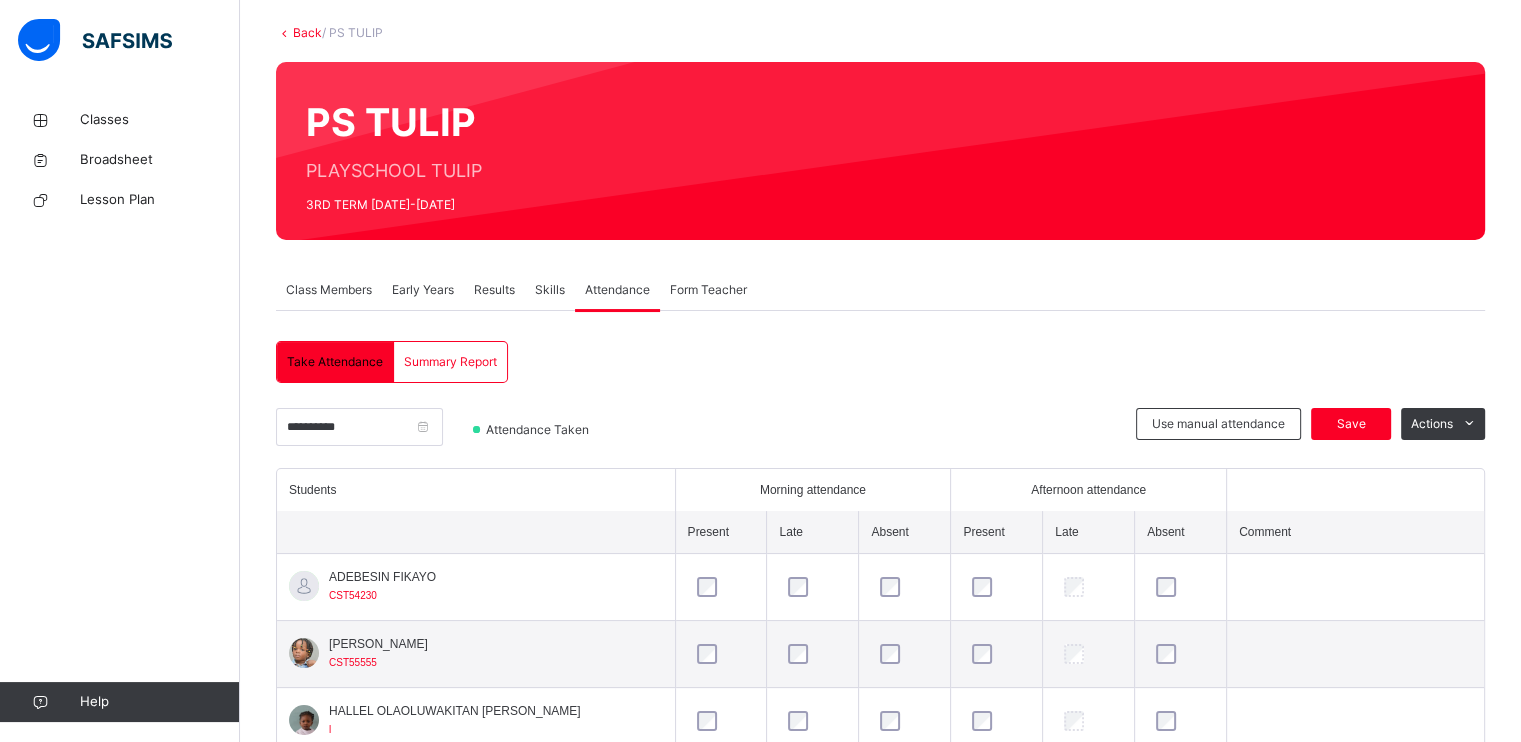 scroll, scrollTop: 417, scrollLeft: 0, axis: vertical 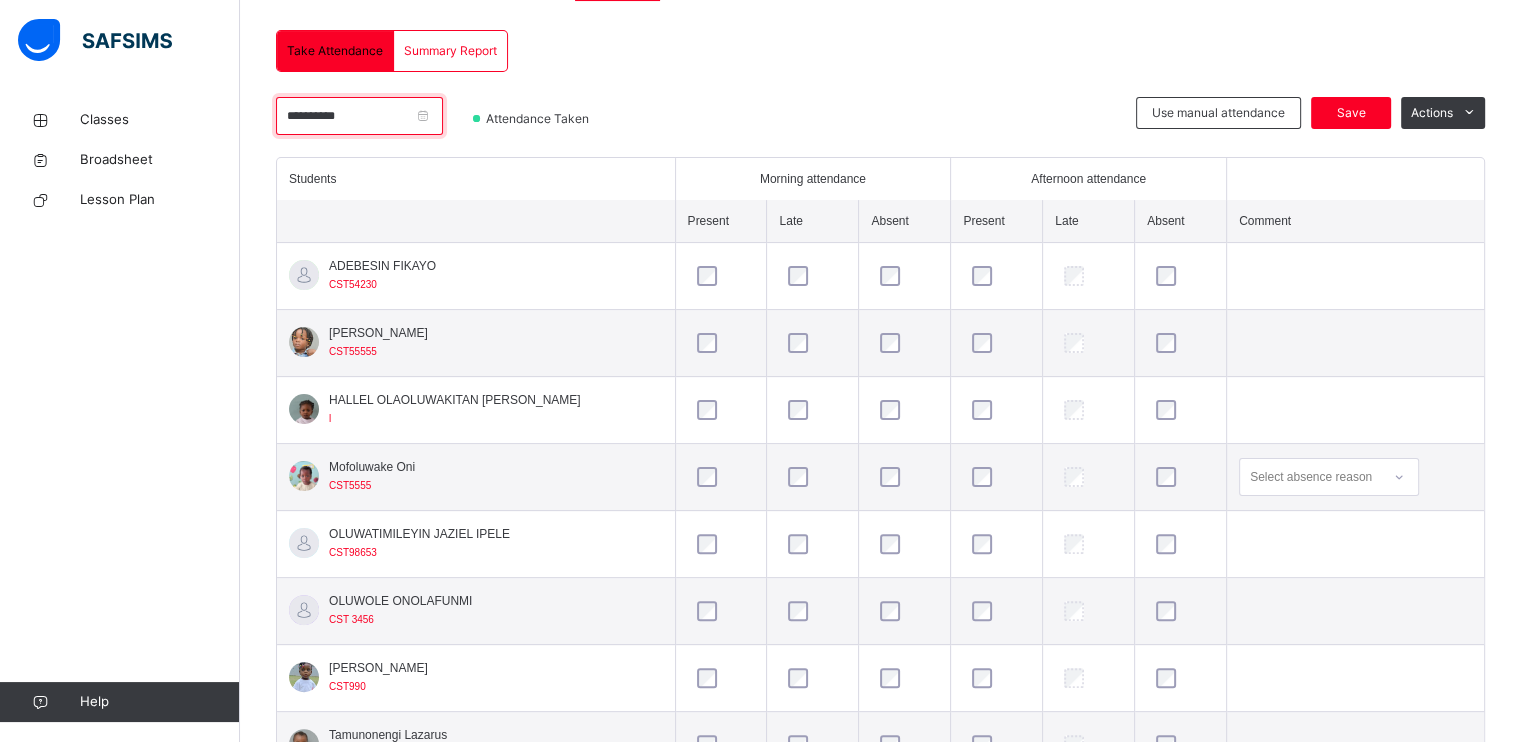 click on "**********" at bounding box center [359, 116] 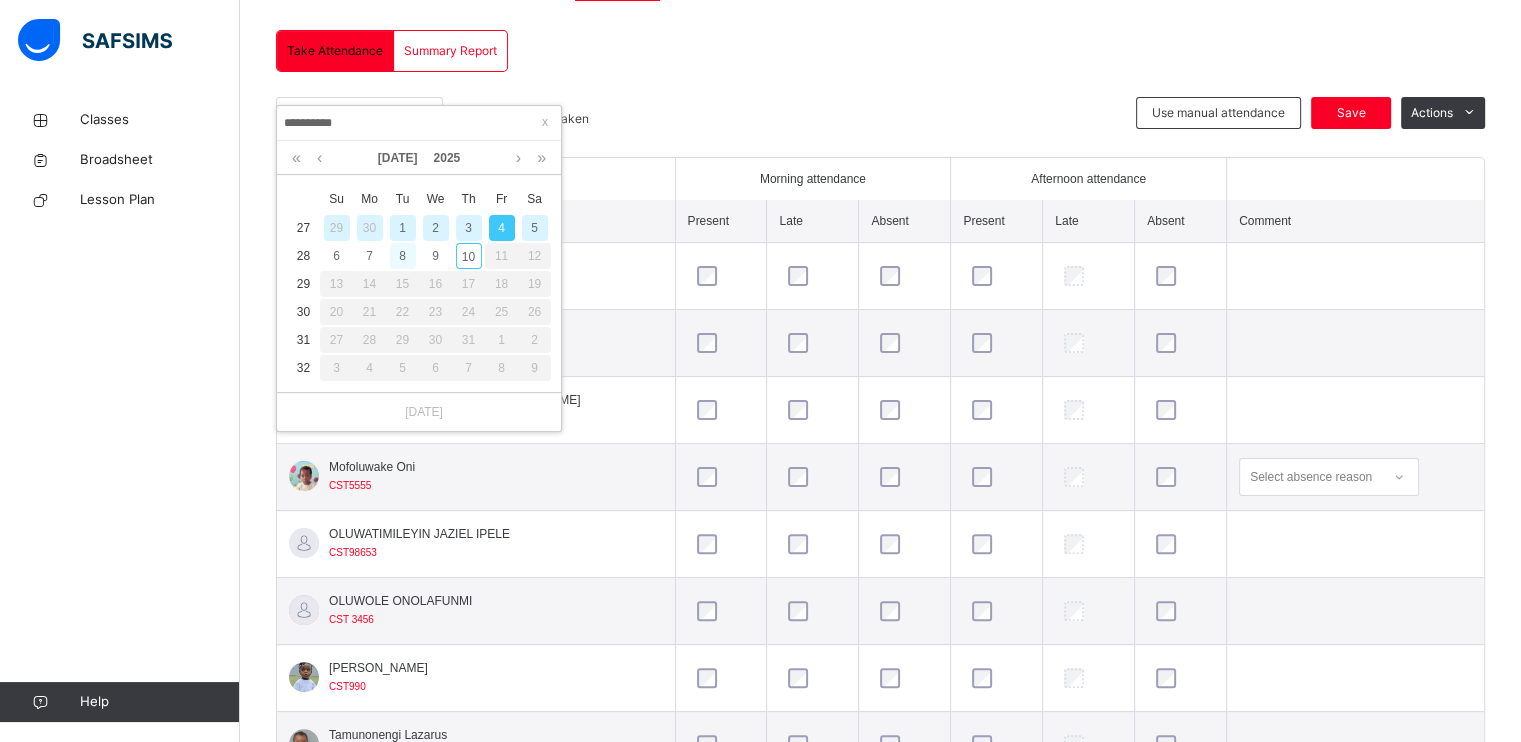 click on "8" at bounding box center (403, 256) 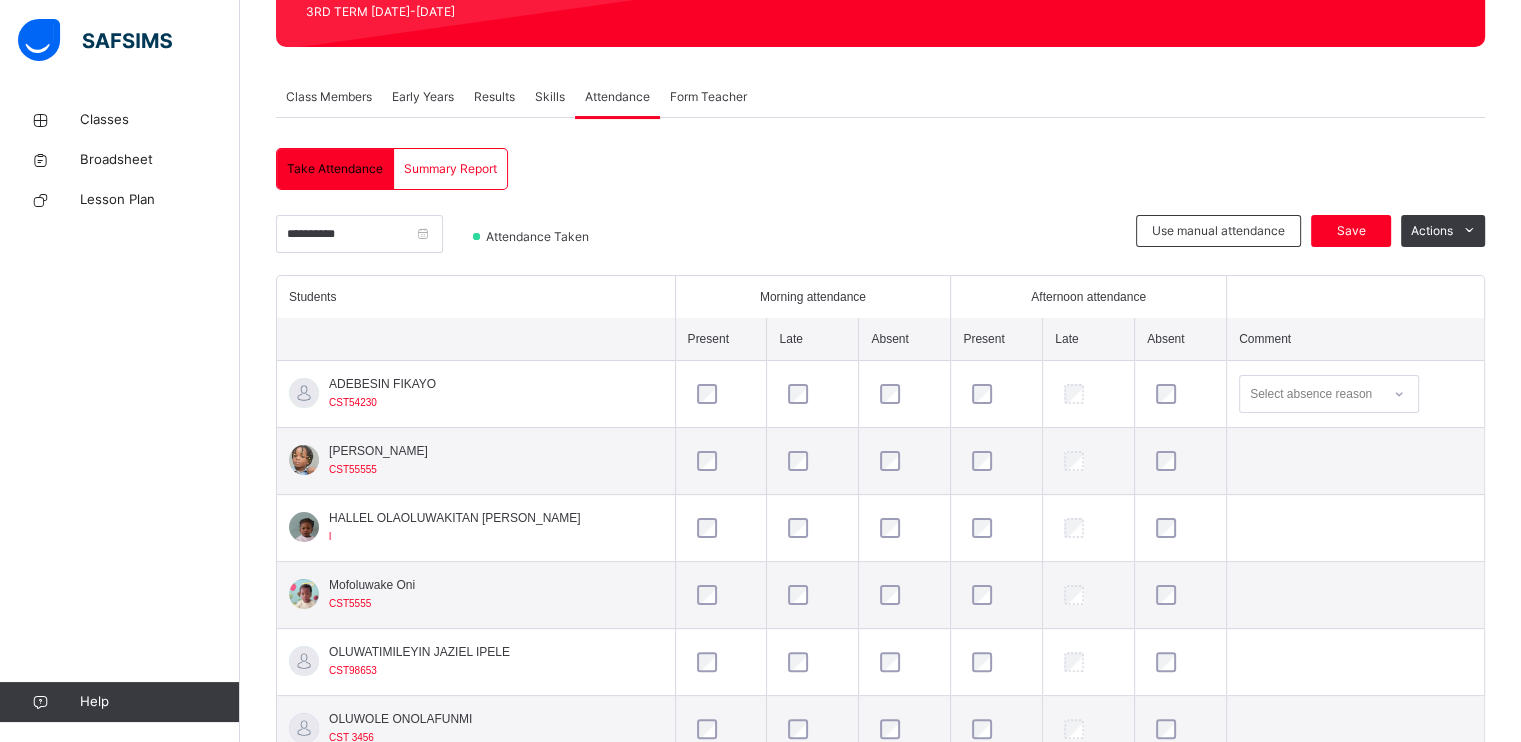 scroll, scrollTop: 296, scrollLeft: 0, axis: vertical 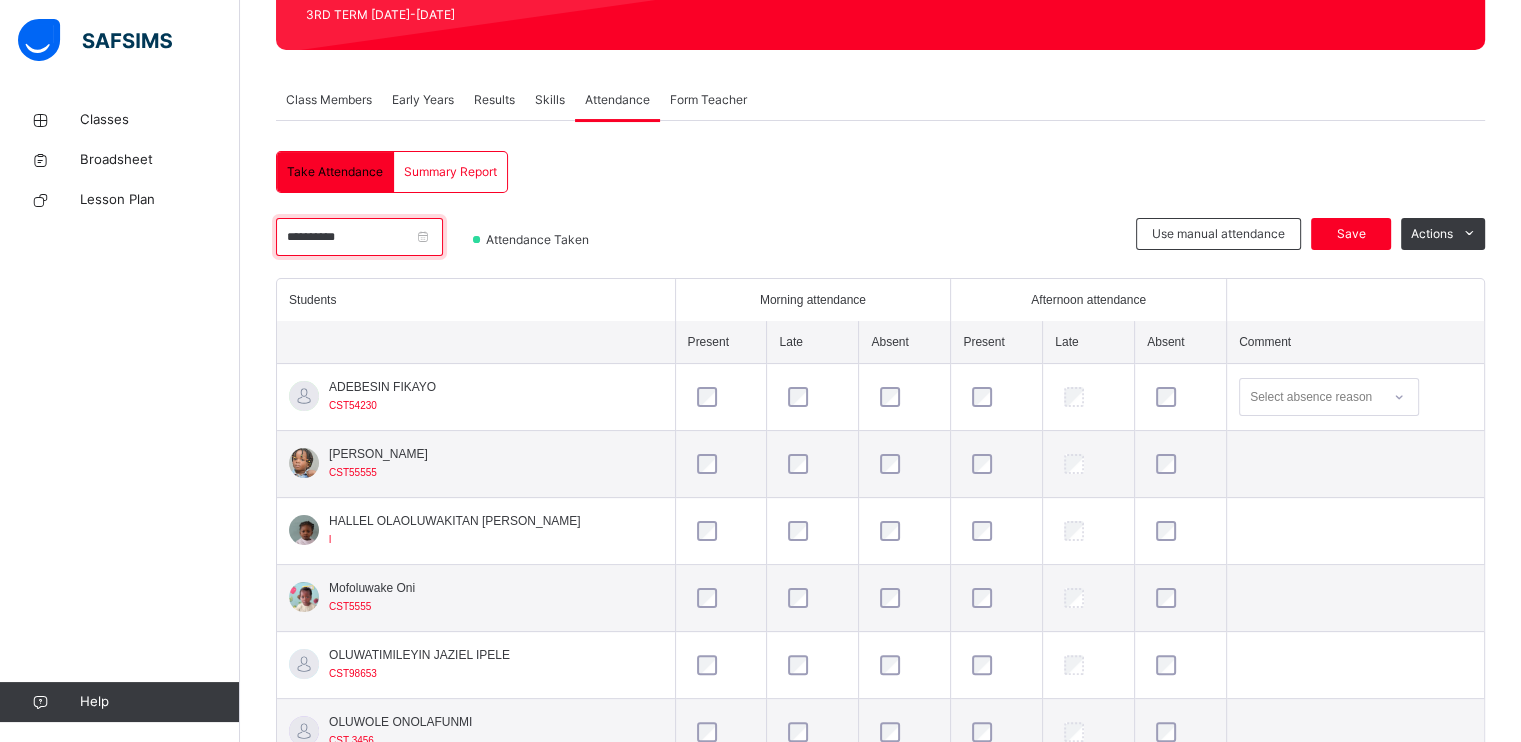 click on "**********" at bounding box center (359, 237) 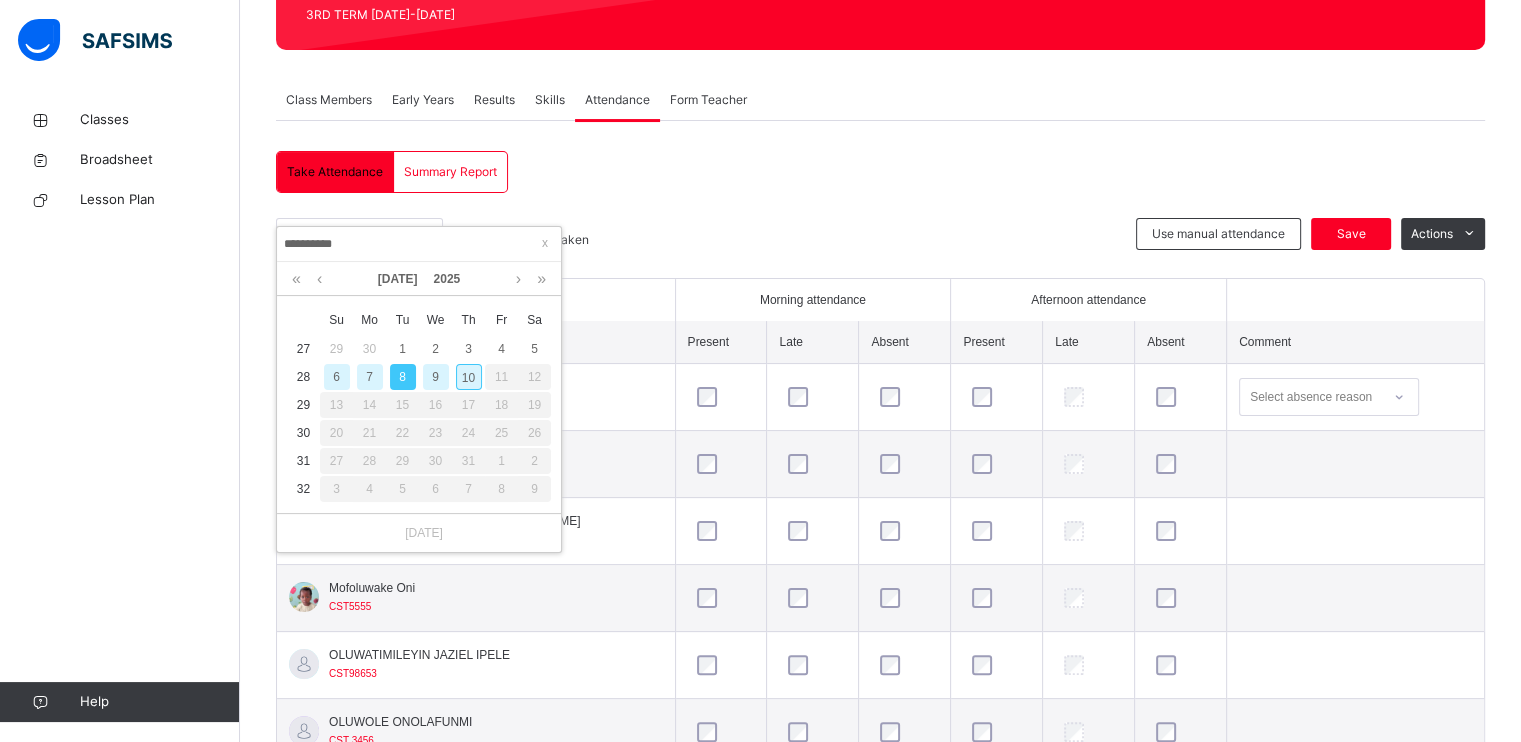 click on "9" at bounding box center [436, 377] 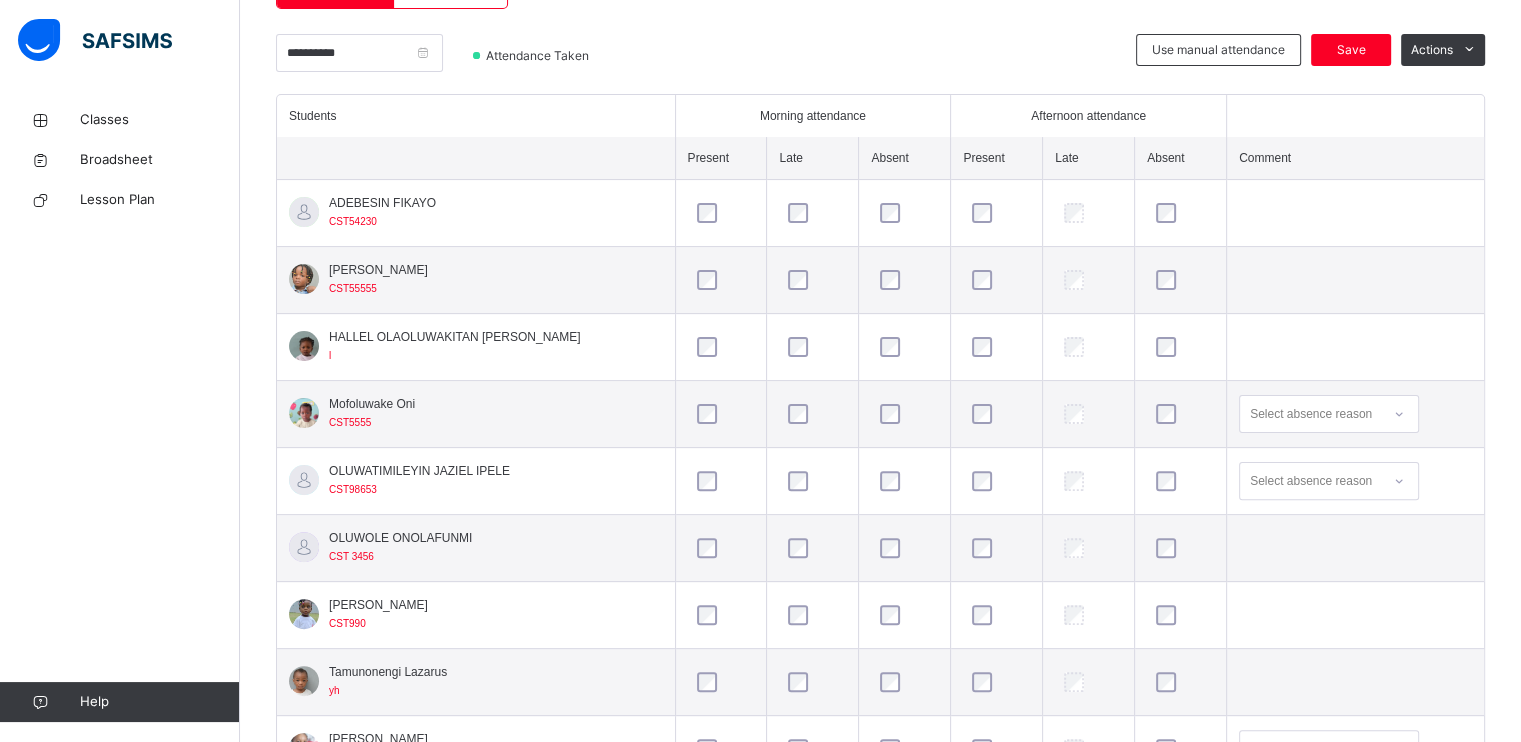 scroll, scrollTop: 454, scrollLeft: 0, axis: vertical 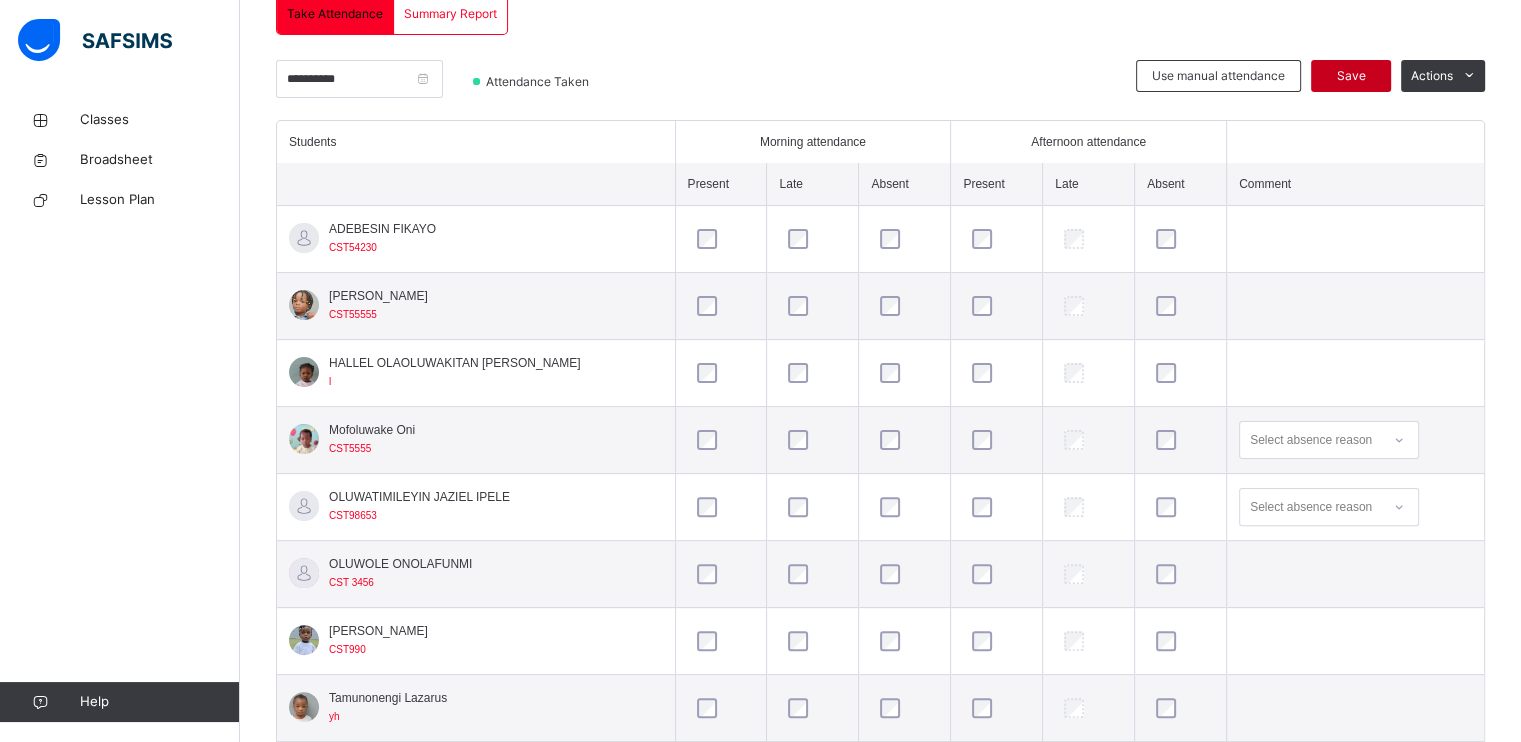 click on "Save" at bounding box center [1351, 76] 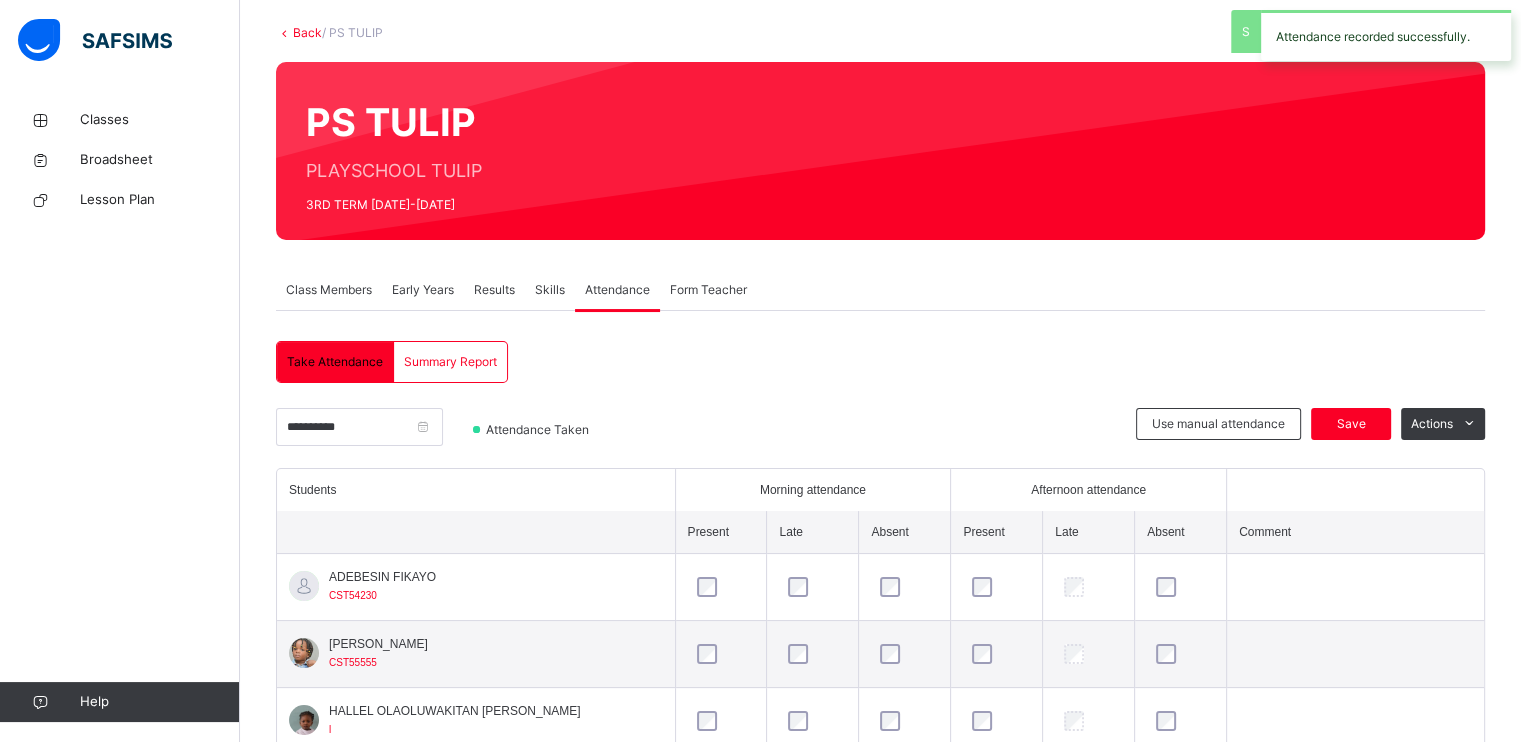 scroll, scrollTop: 454, scrollLeft: 0, axis: vertical 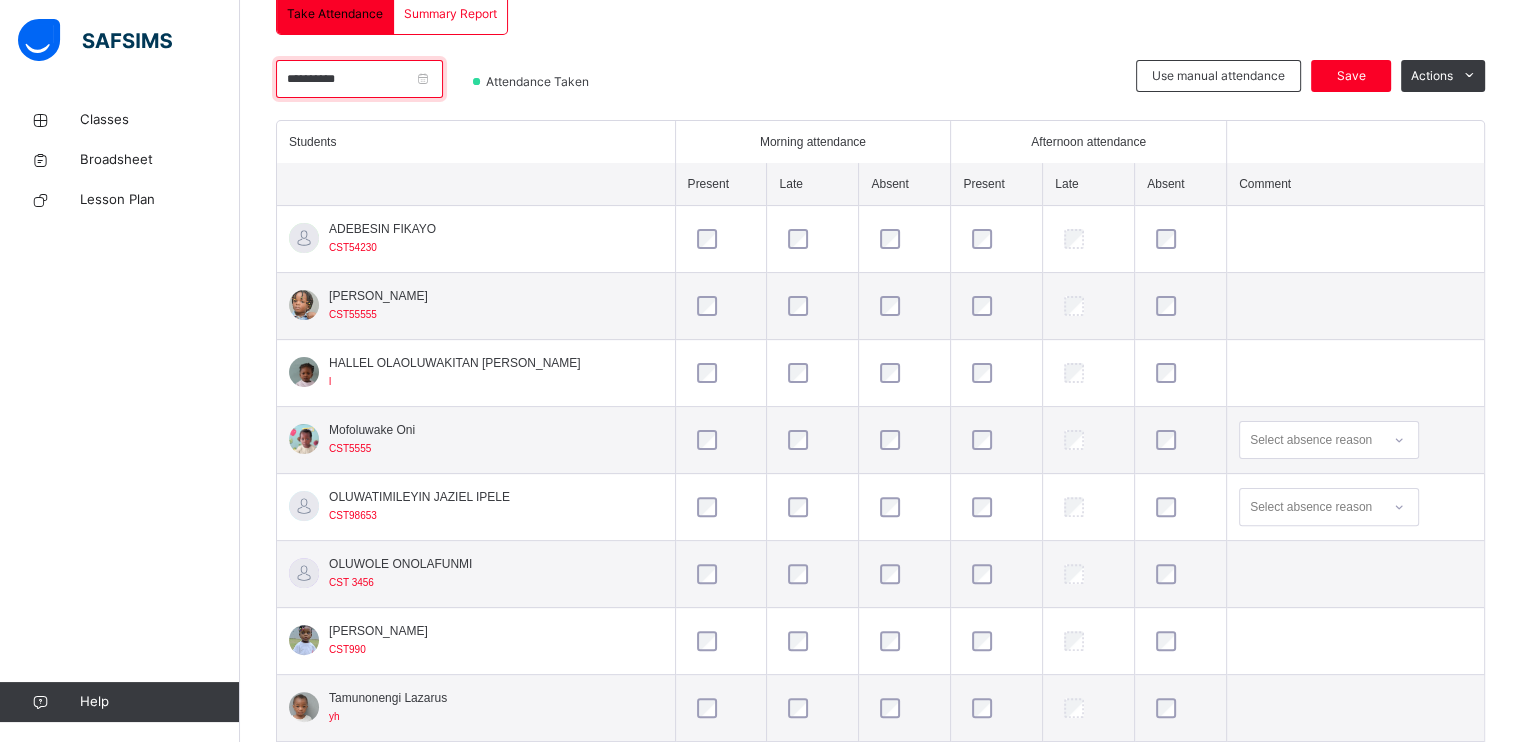 click on "**********" at bounding box center [359, 79] 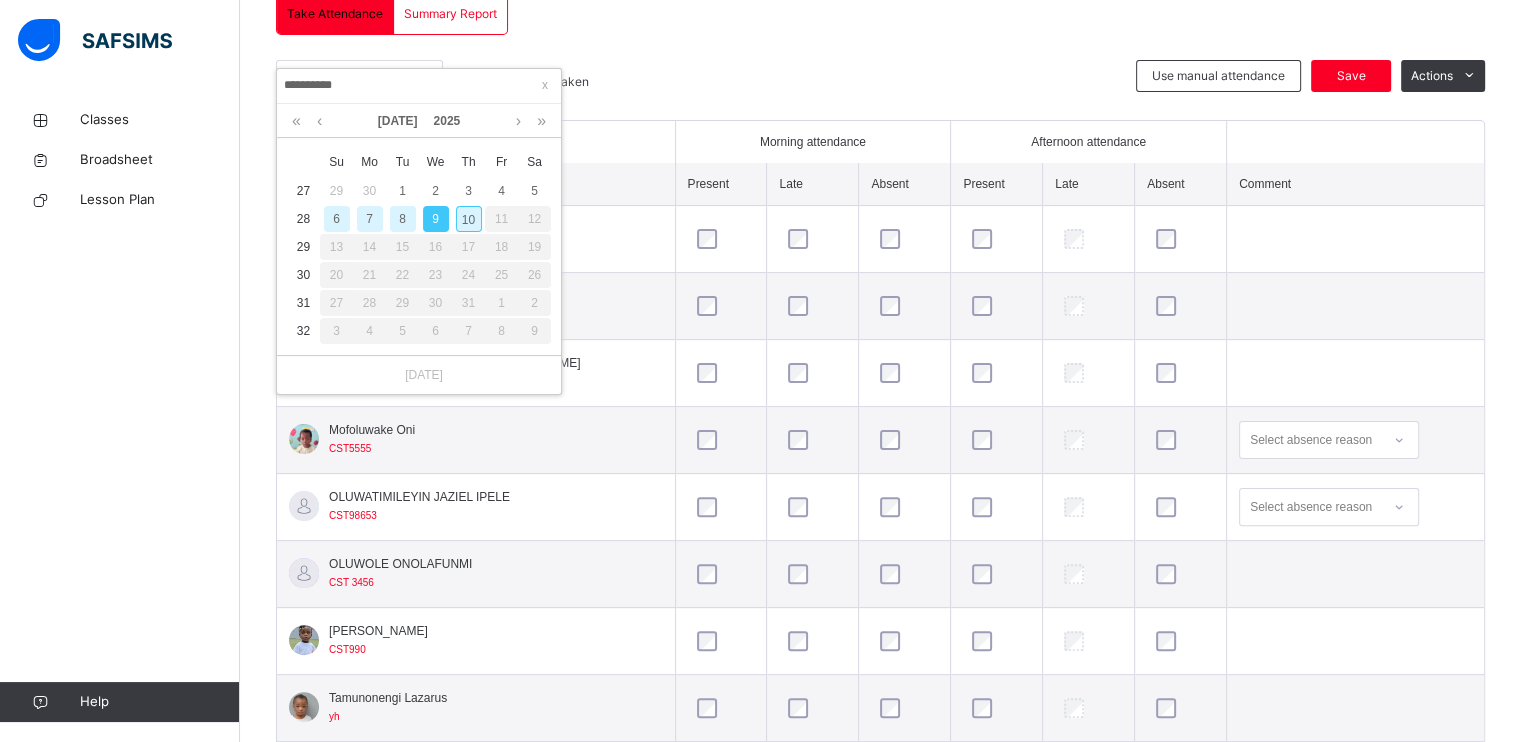 click on "10" at bounding box center (469, 219) 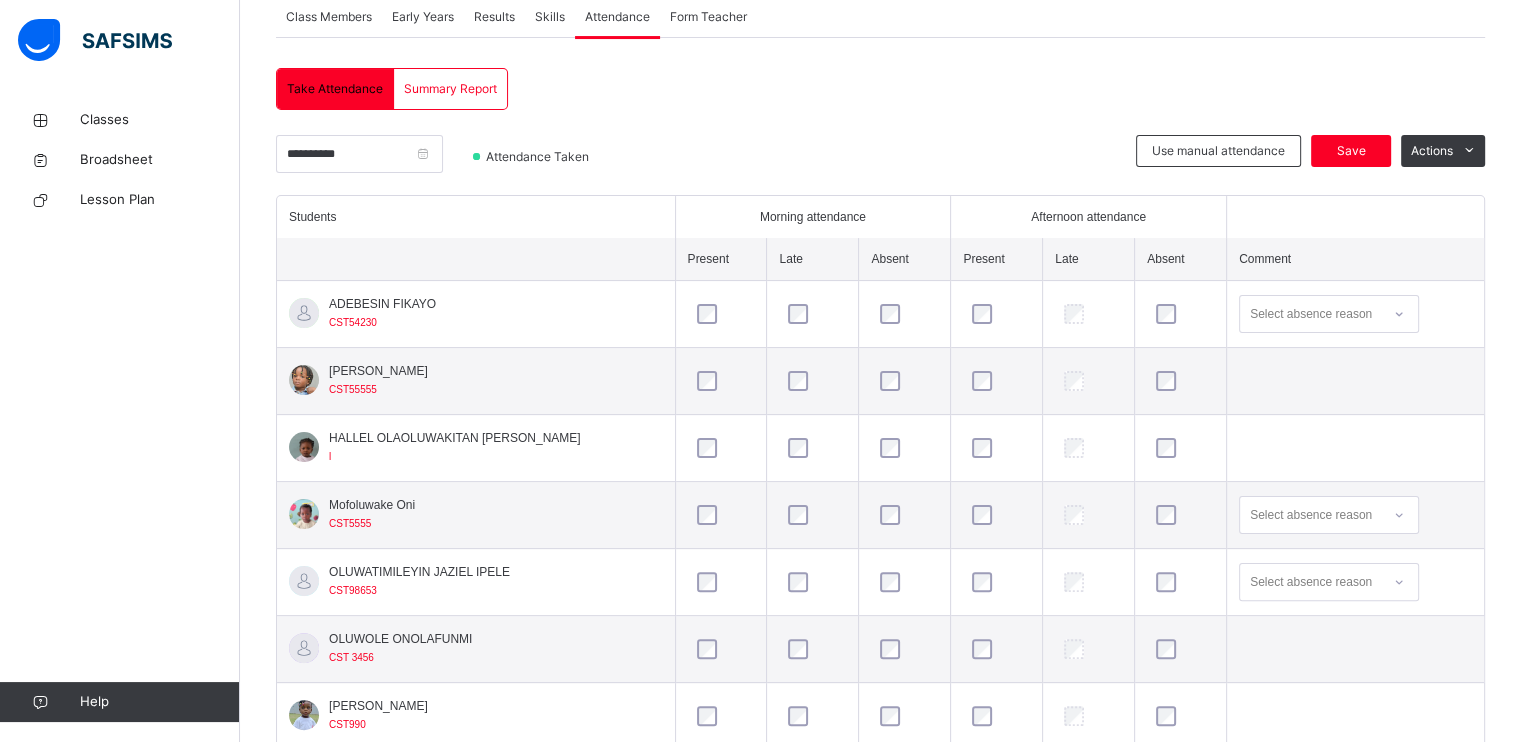 scroll, scrollTop: 373, scrollLeft: 0, axis: vertical 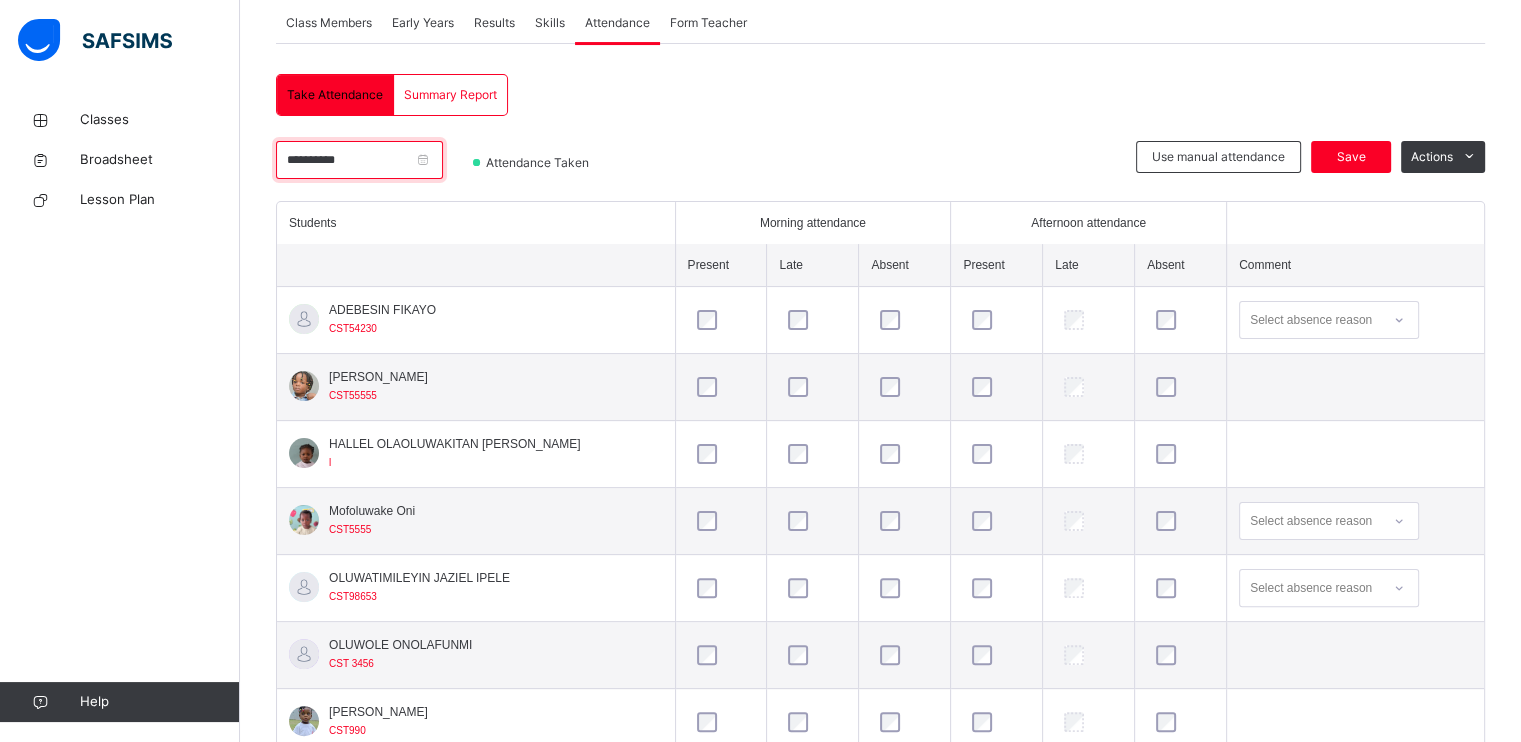 click on "**********" at bounding box center (359, 160) 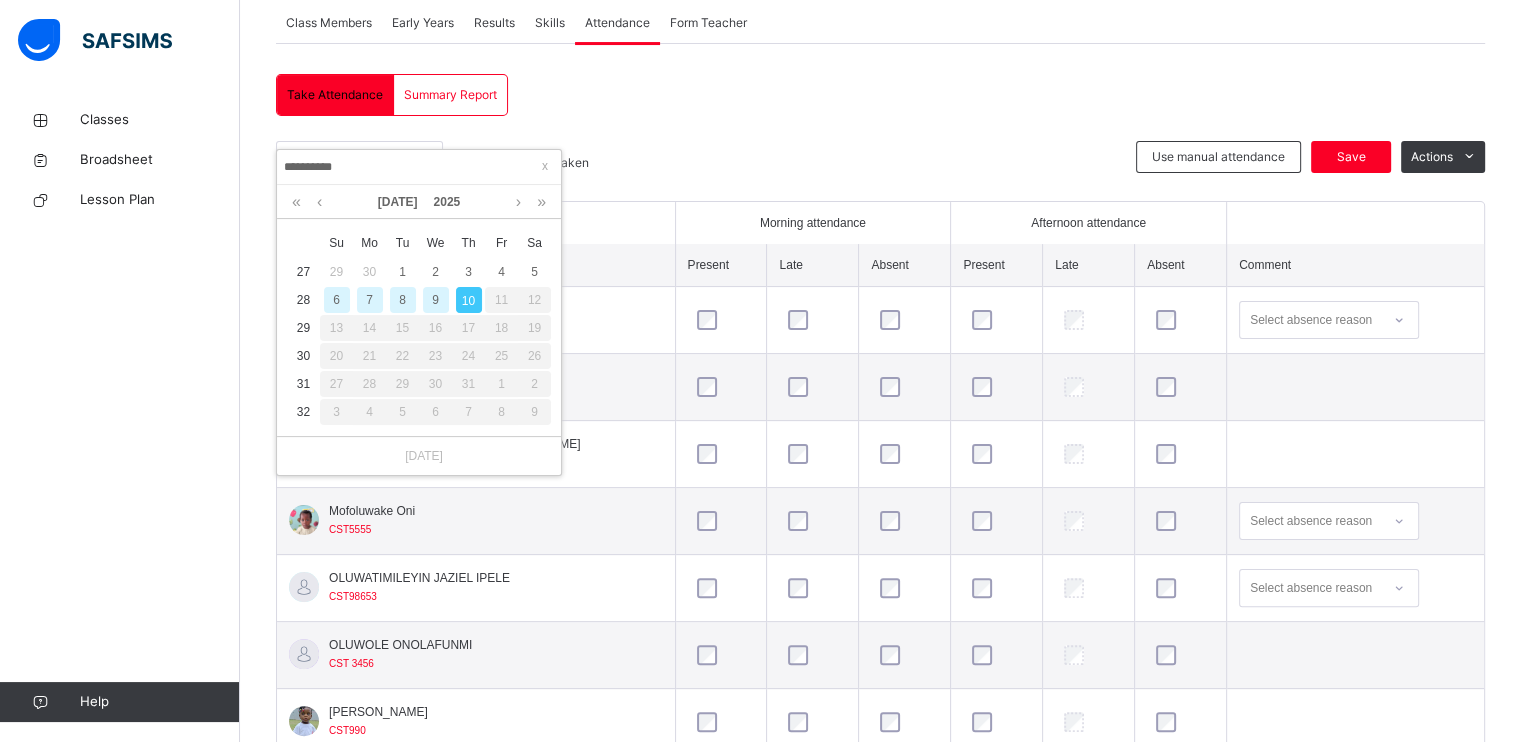 click on "8" at bounding box center [403, 300] 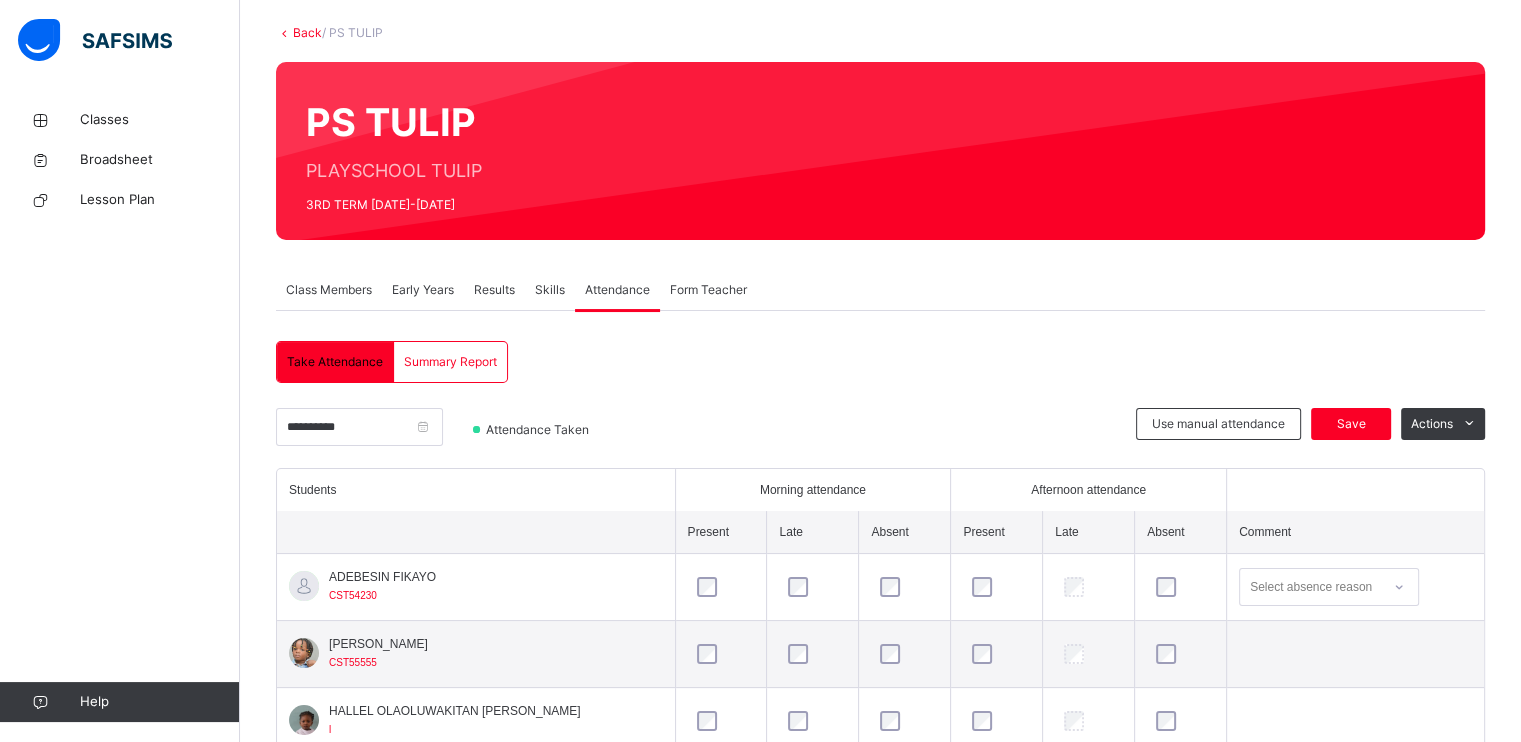 scroll, scrollTop: 373, scrollLeft: 0, axis: vertical 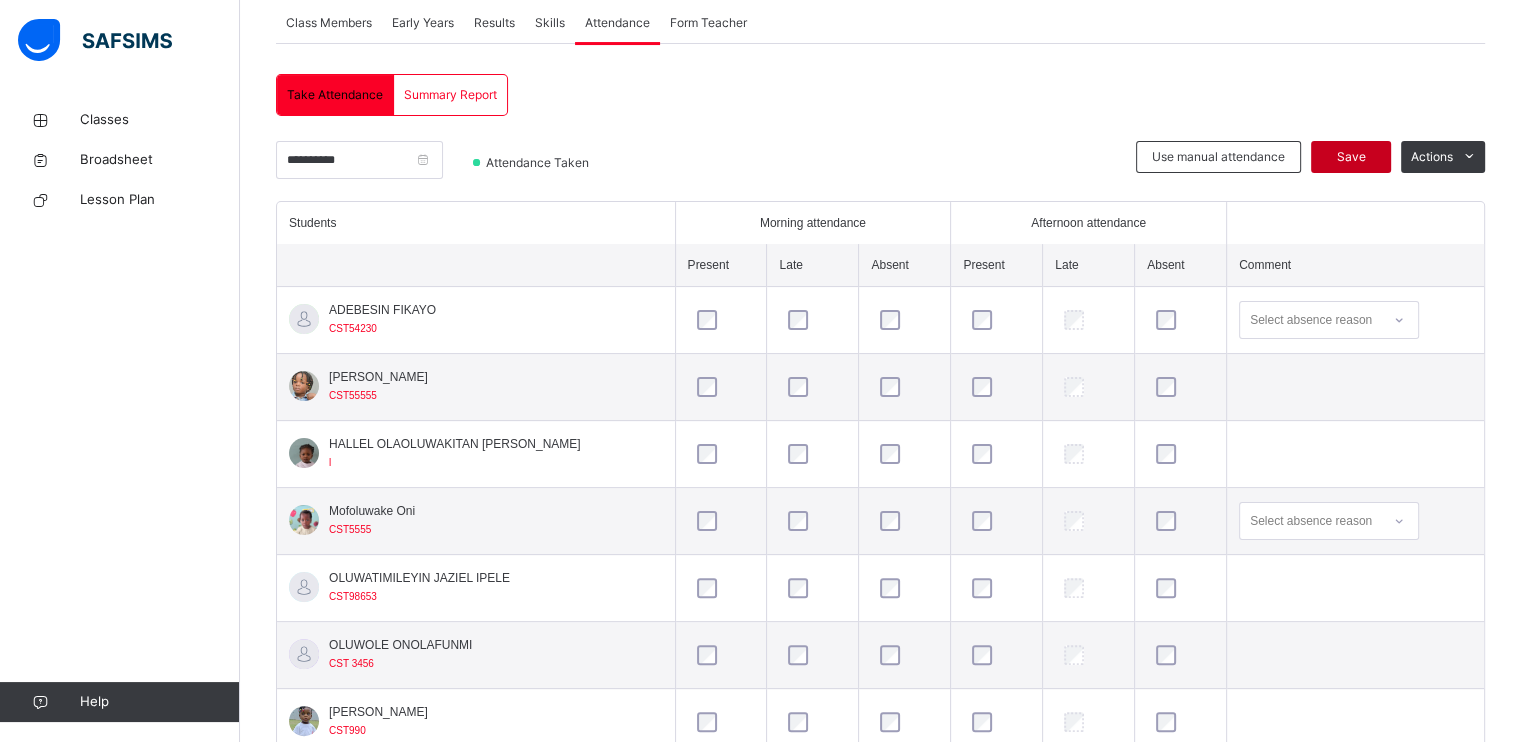 click on "Save" at bounding box center (1351, 157) 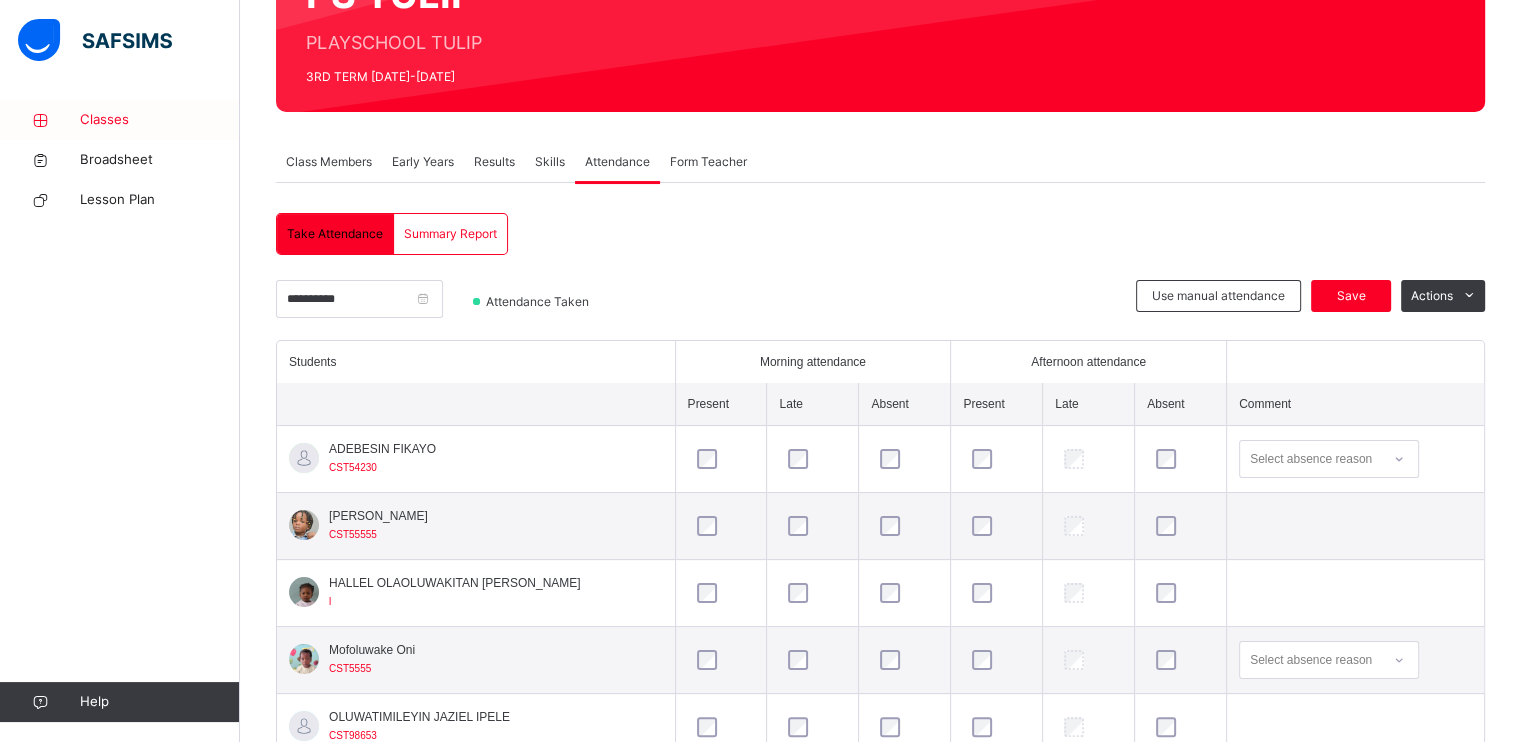 scroll, scrollTop: 233, scrollLeft: 0, axis: vertical 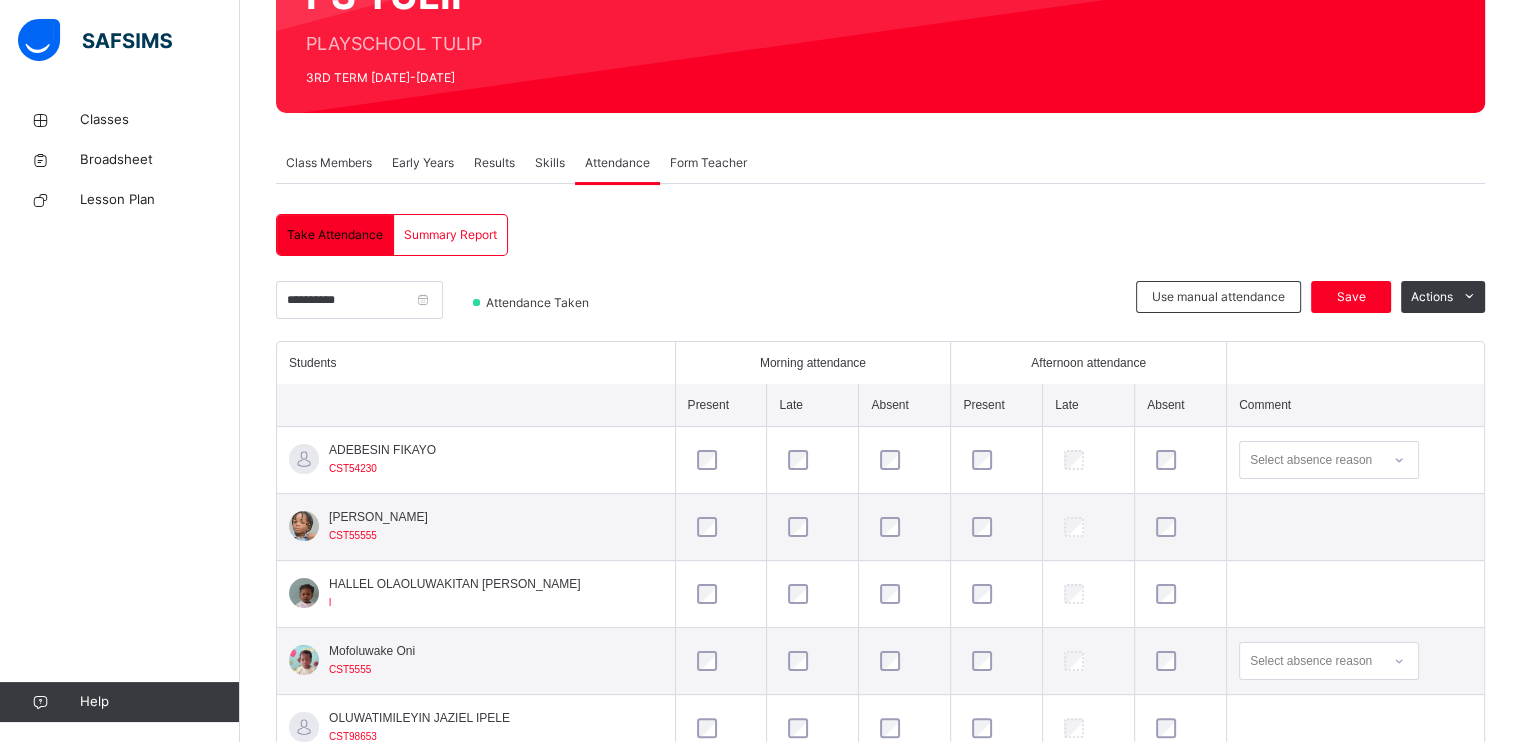 click on "Early Years" at bounding box center [423, 163] 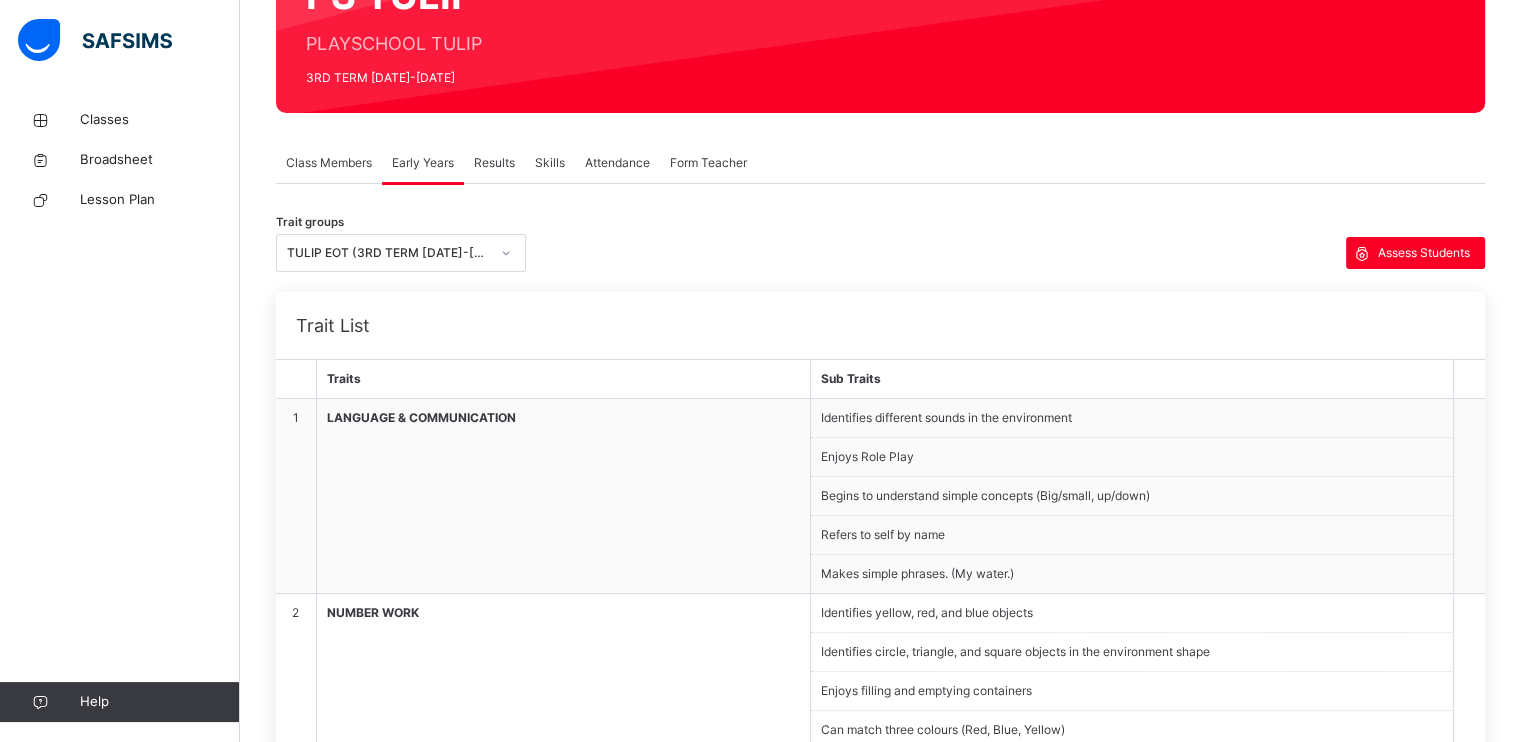 click on "Results" at bounding box center (494, 163) 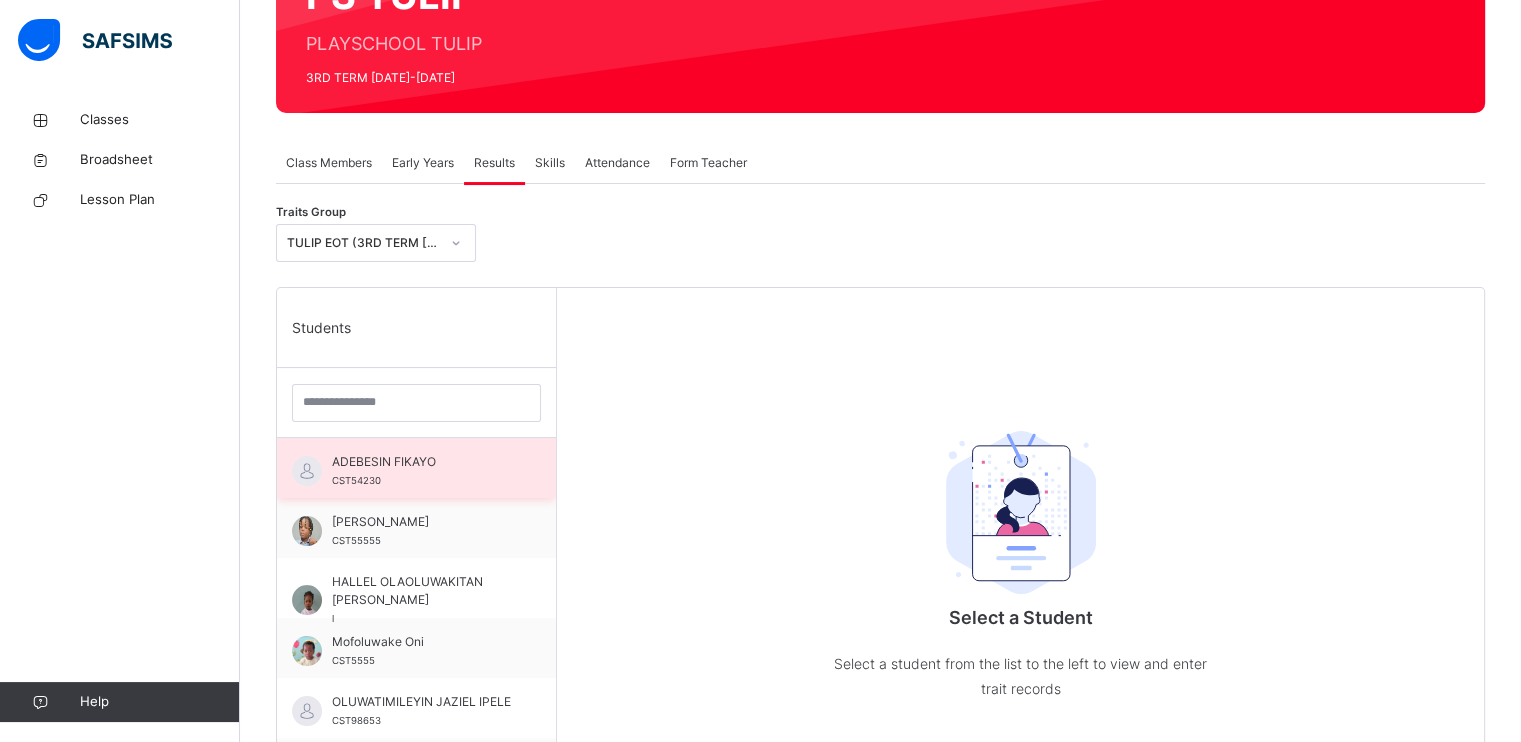 click on "ADEBESIN  FIKAYO" at bounding box center (421, 462) 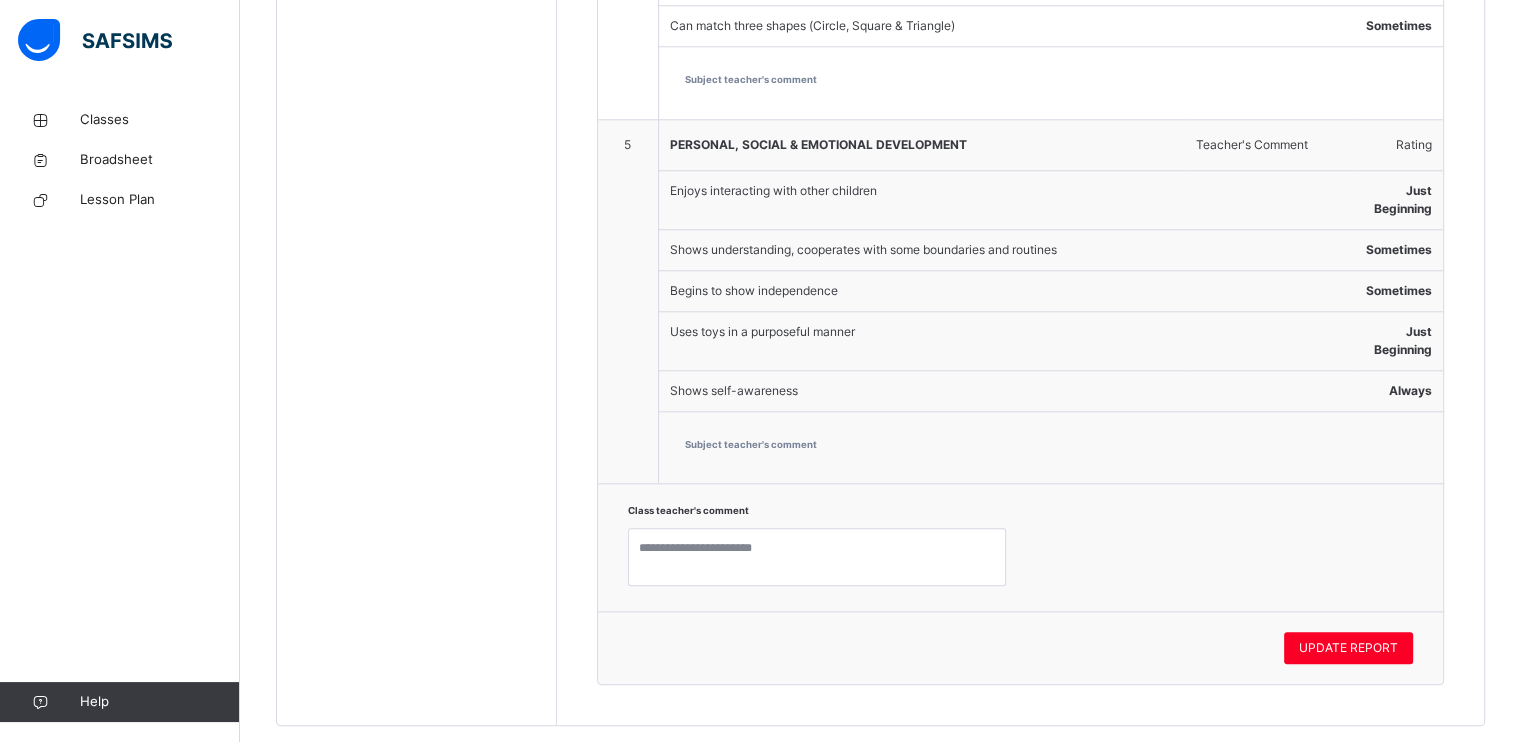 scroll, scrollTop: 2041, scrollLeft: 0, axis: vertical 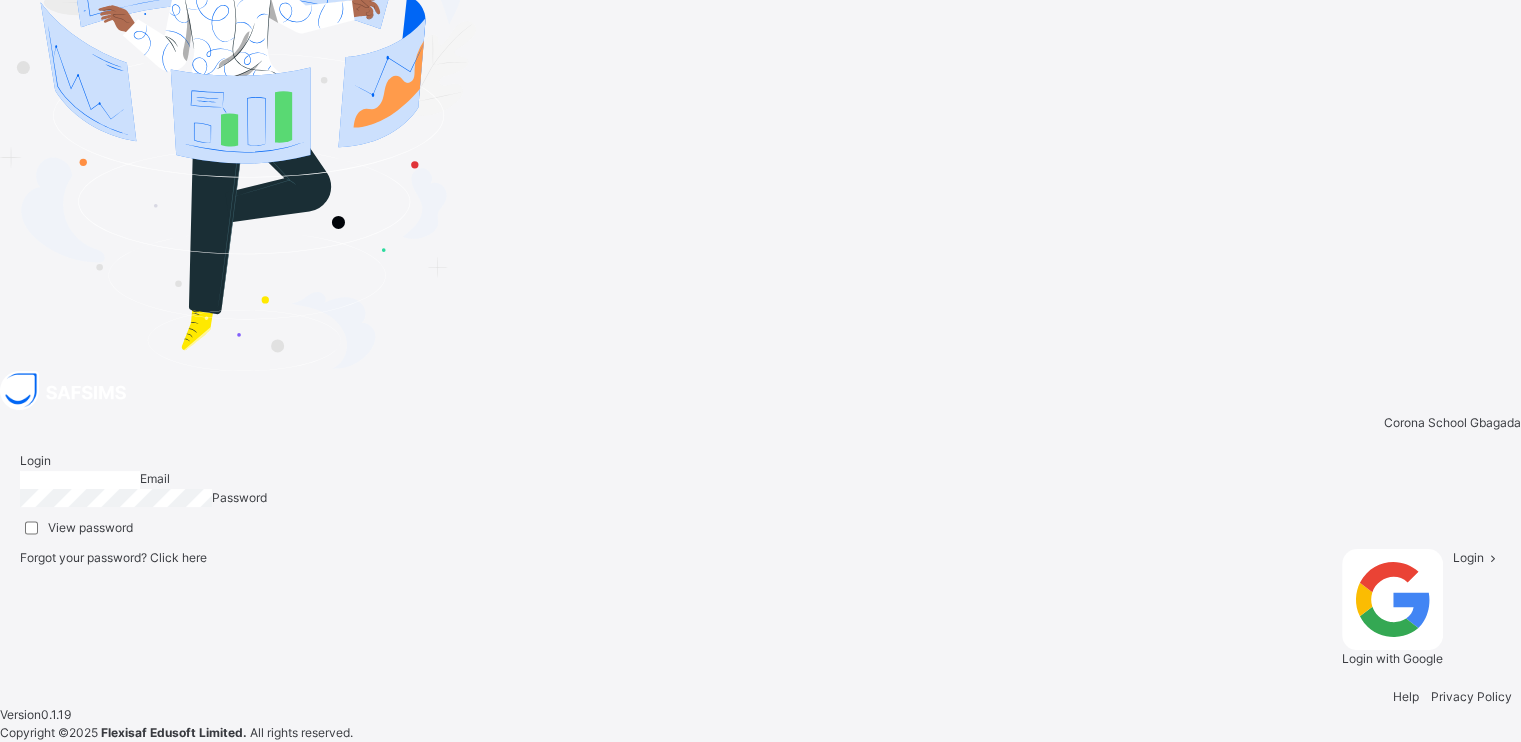 type on "**********" 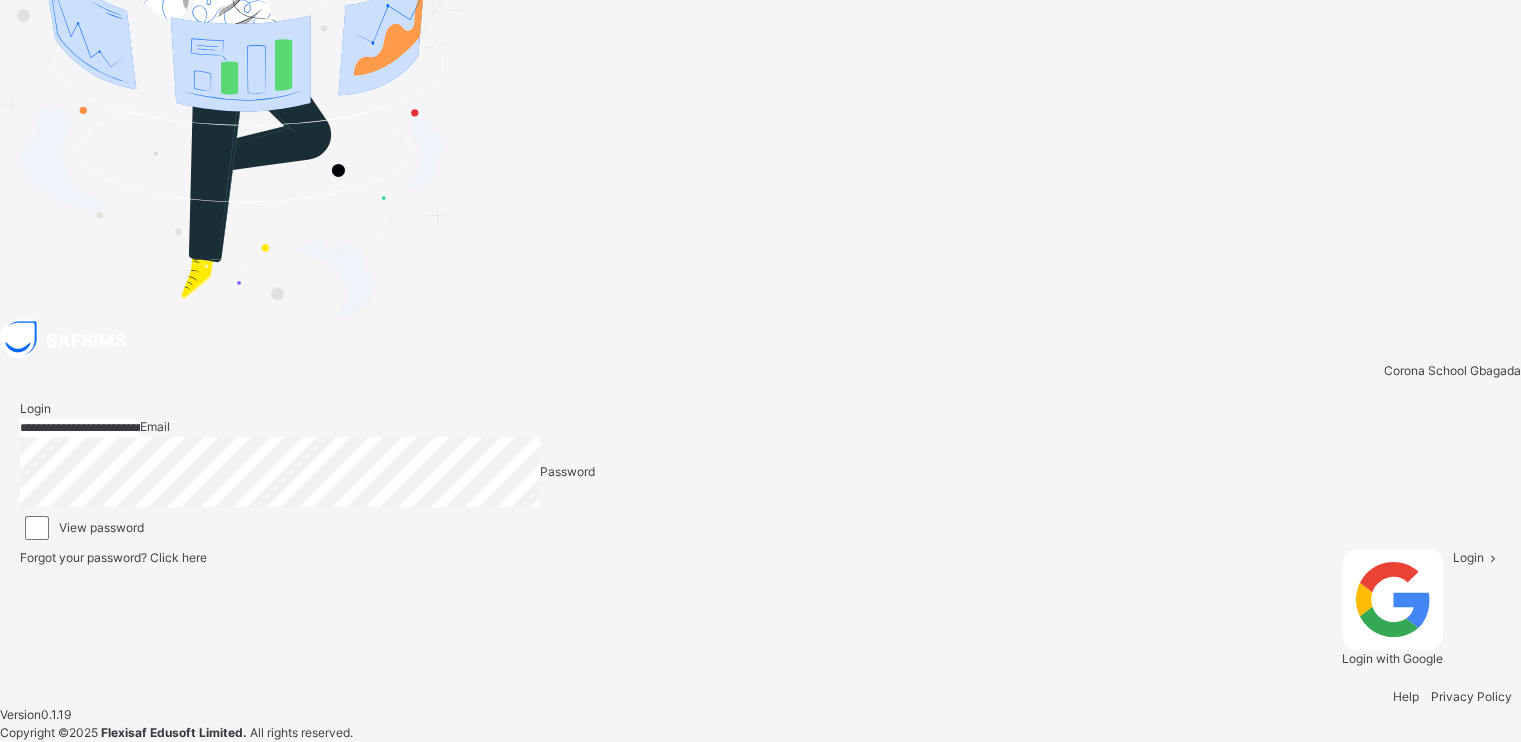 scroll, scrollTop: 0, scrollLeft: 0, axis: both 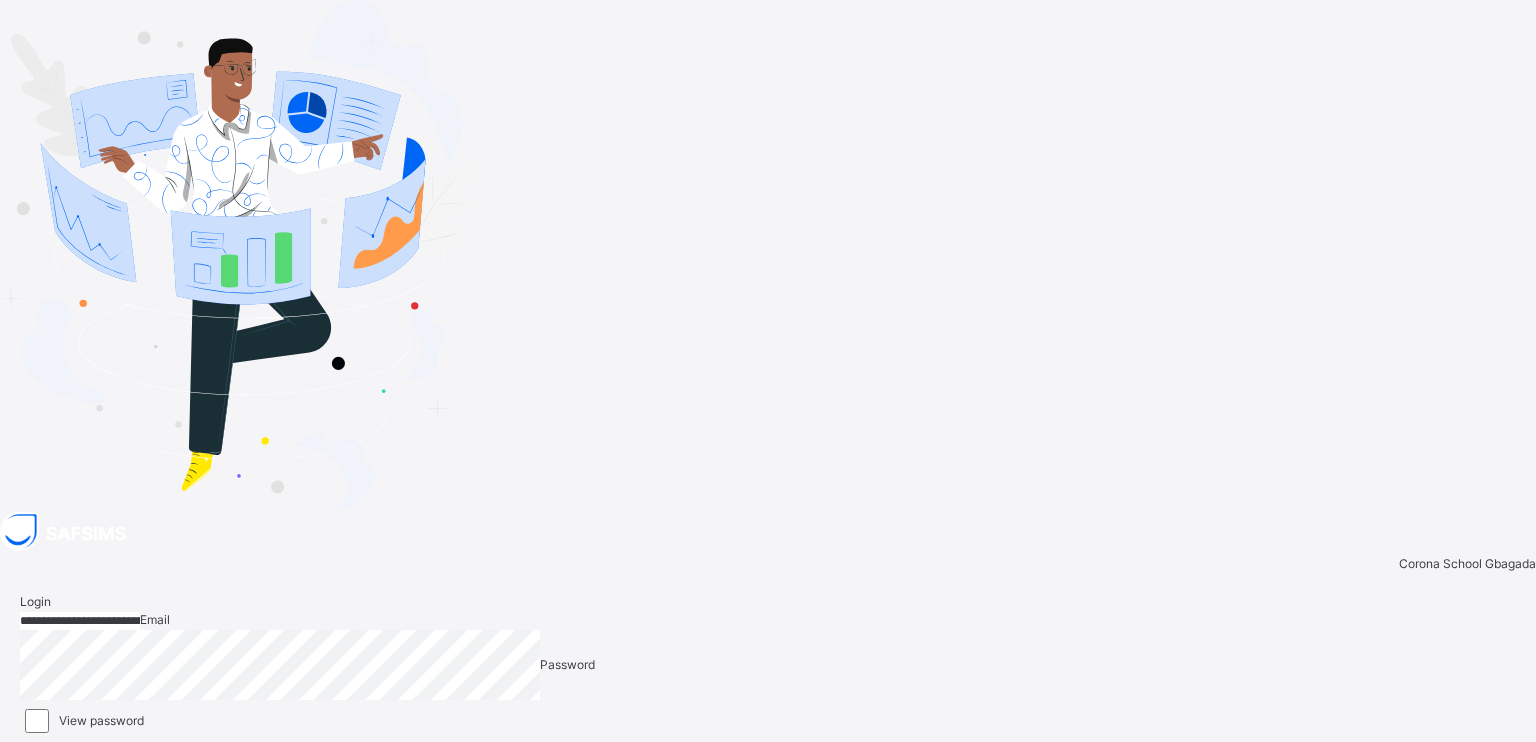 click on "Login" at bounding box center (1483, 750) 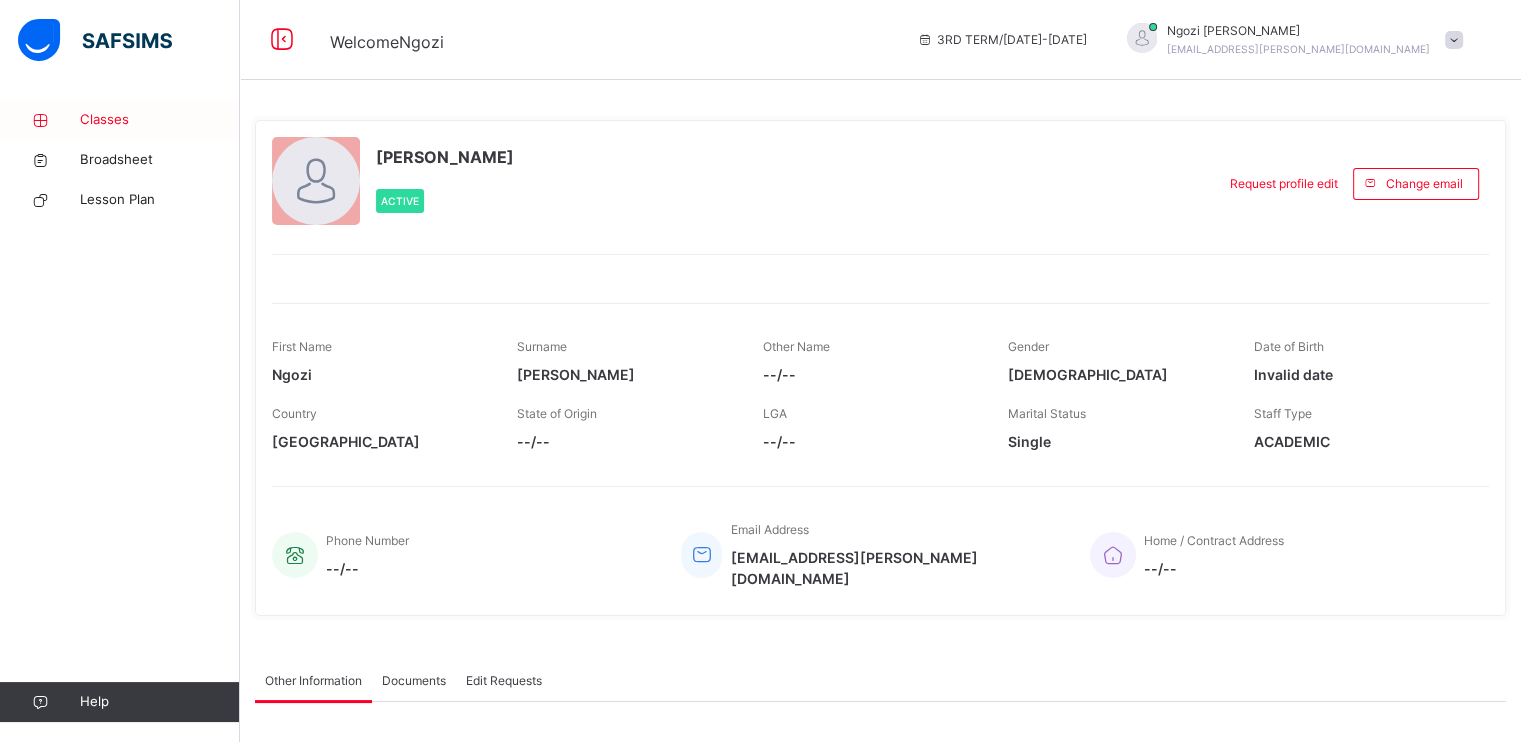 click on "Classes" at bounding box center (160, 120) 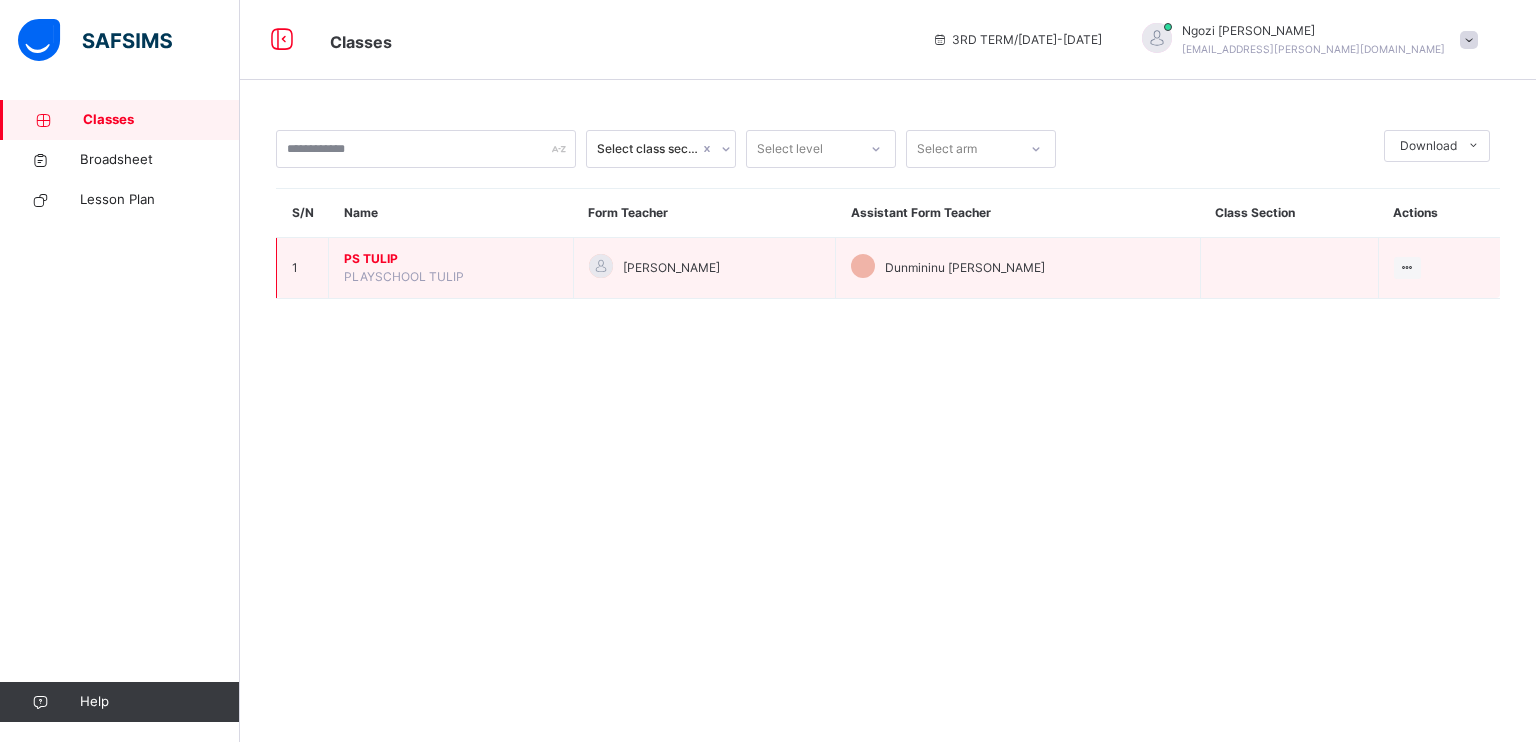 click on "PS TULIP" at bounding box center (451, 259) 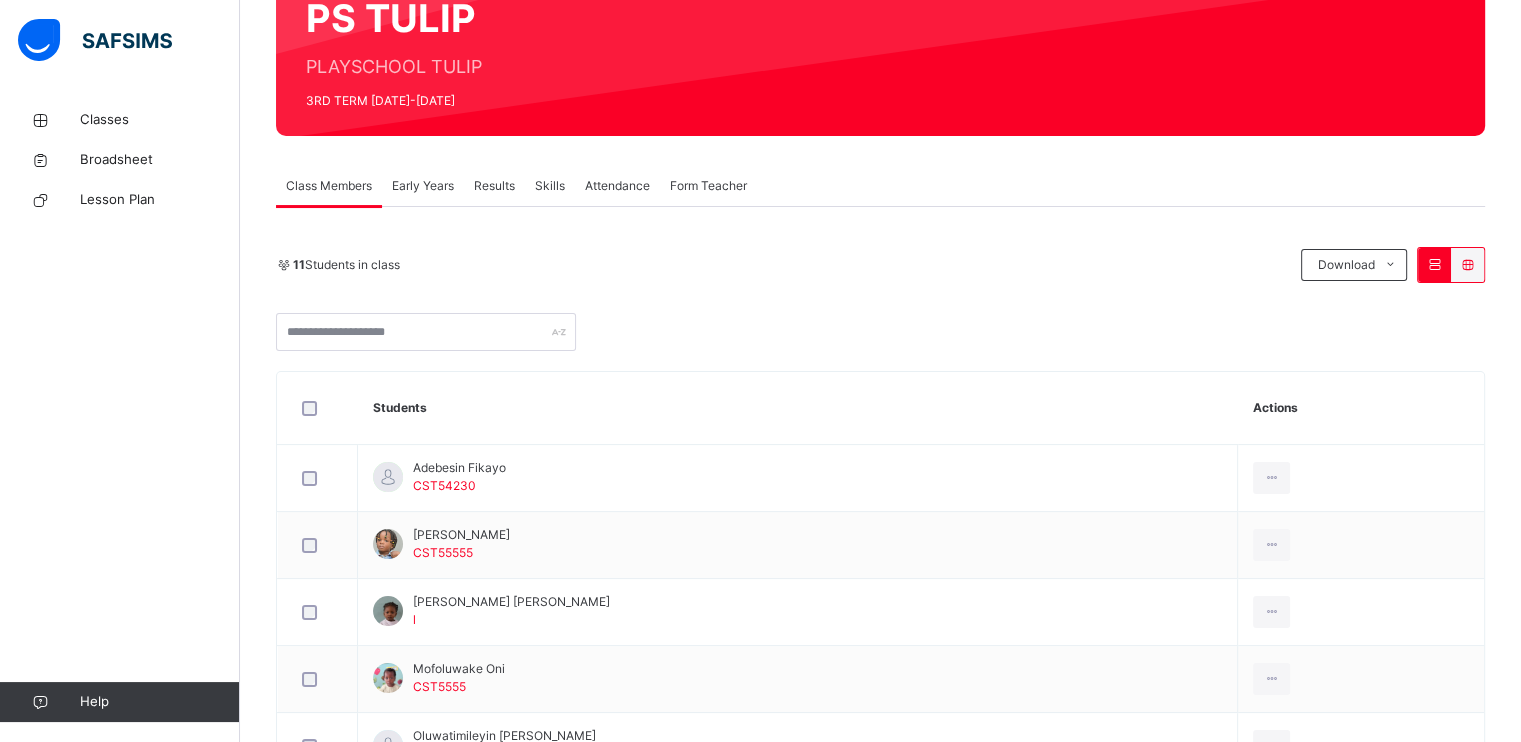 scroll, scrollTop: 204, scrollLeft: 0, axis: vertical 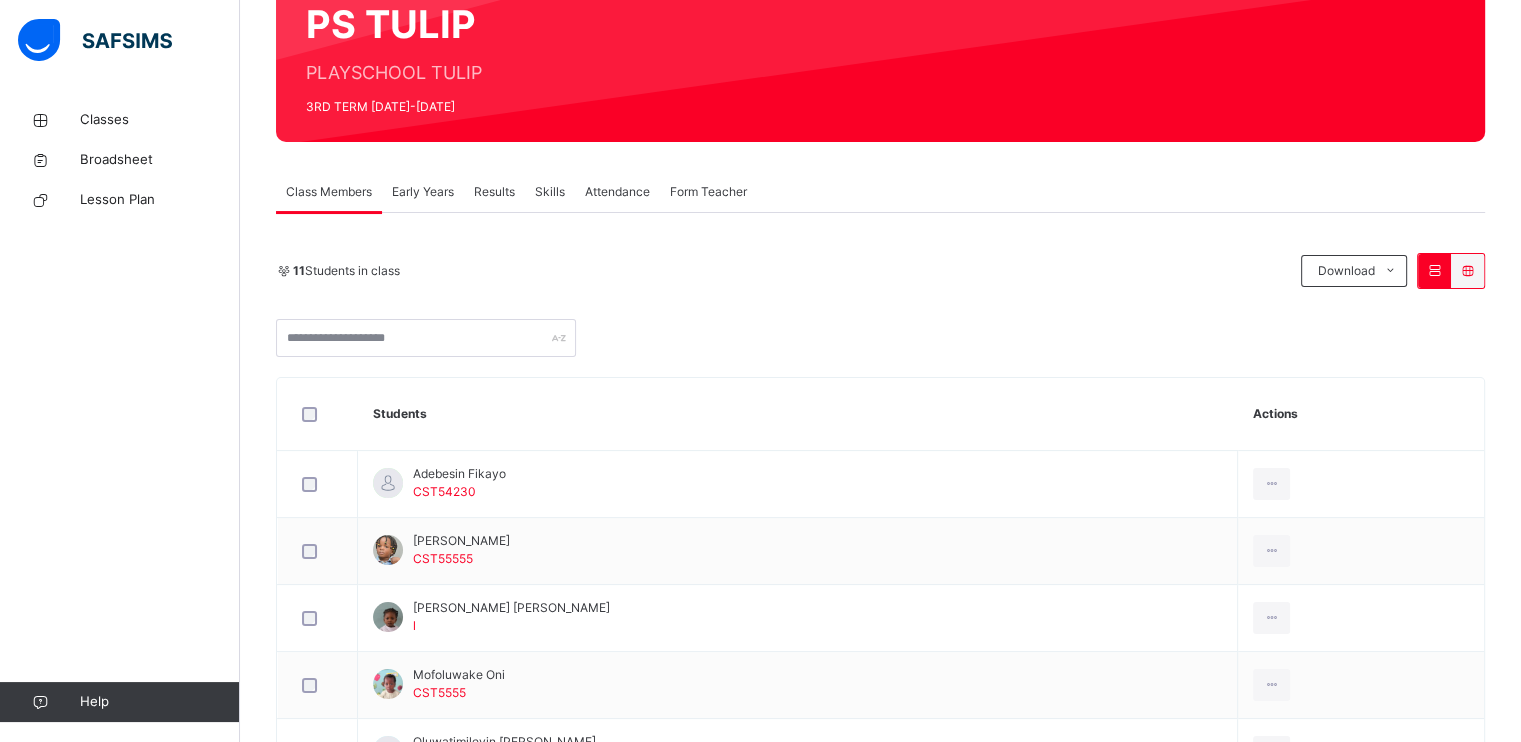 click on "Early Years" at bounding box center (423, 192) 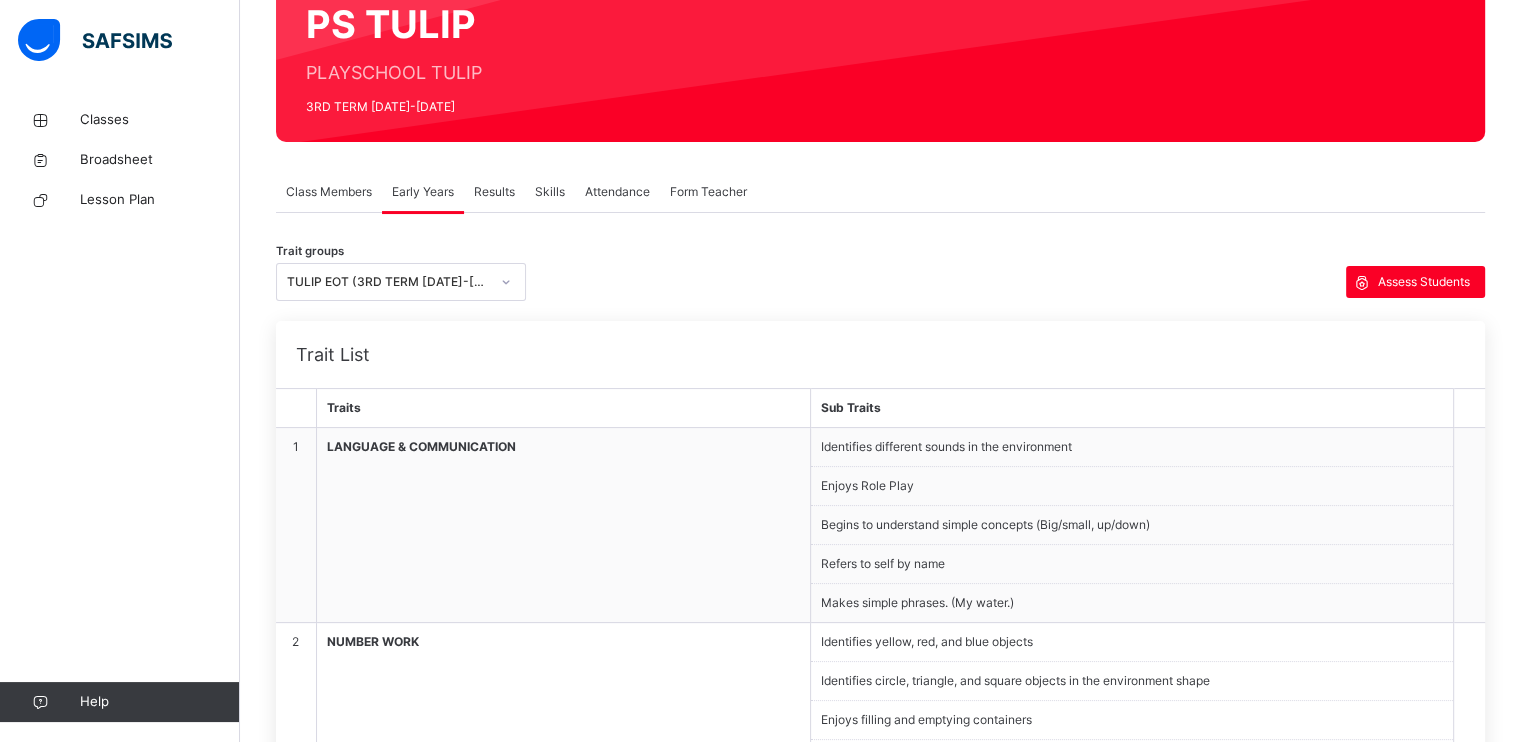 click on "Results" at bounding box center [494, 192] 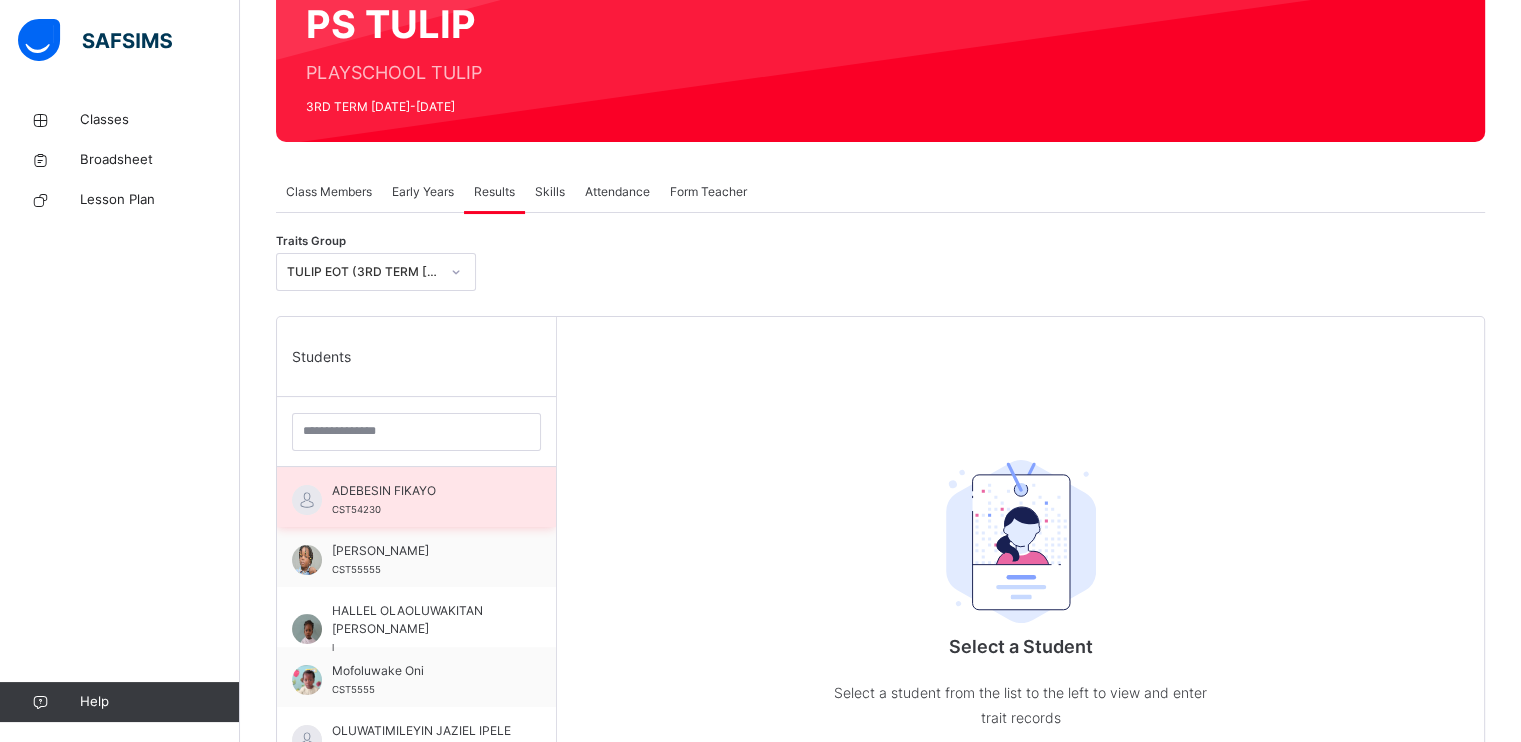 click on "ADEBESIN  FIKAYO CST54230" at bounding box center [421, 500] 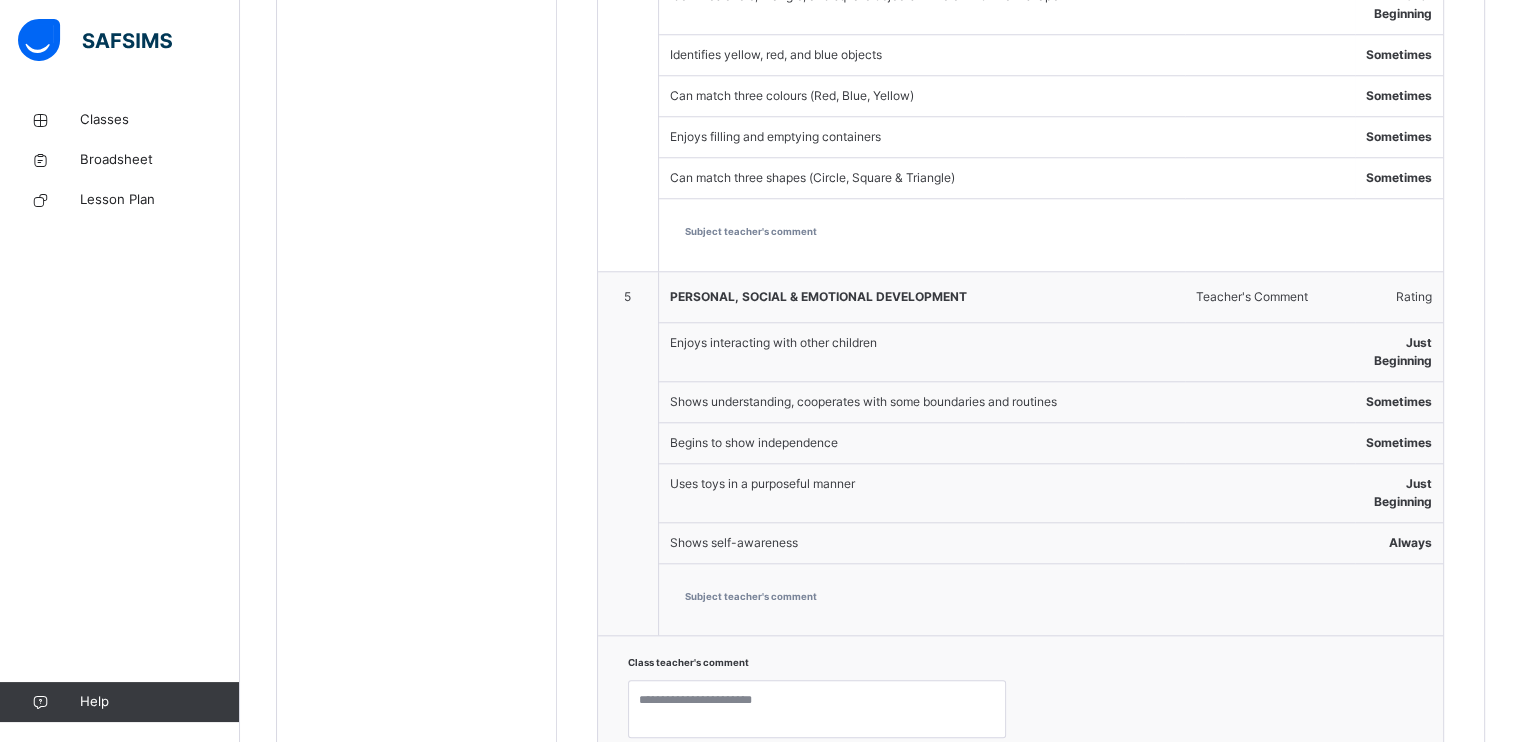 scroll, scrollTop: 2041, scrollLeft: 0, axis: vertical 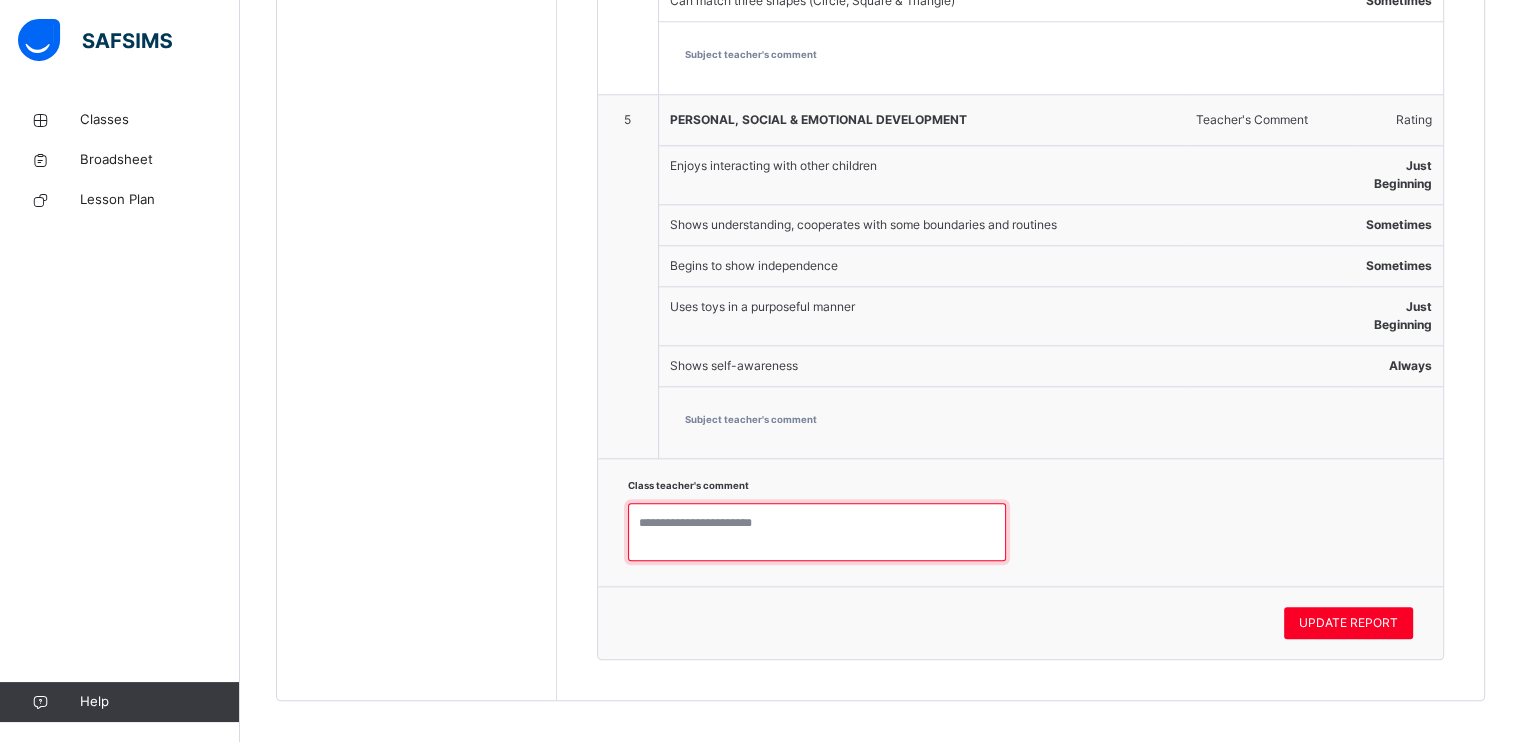click at bounding box center (817, 532) 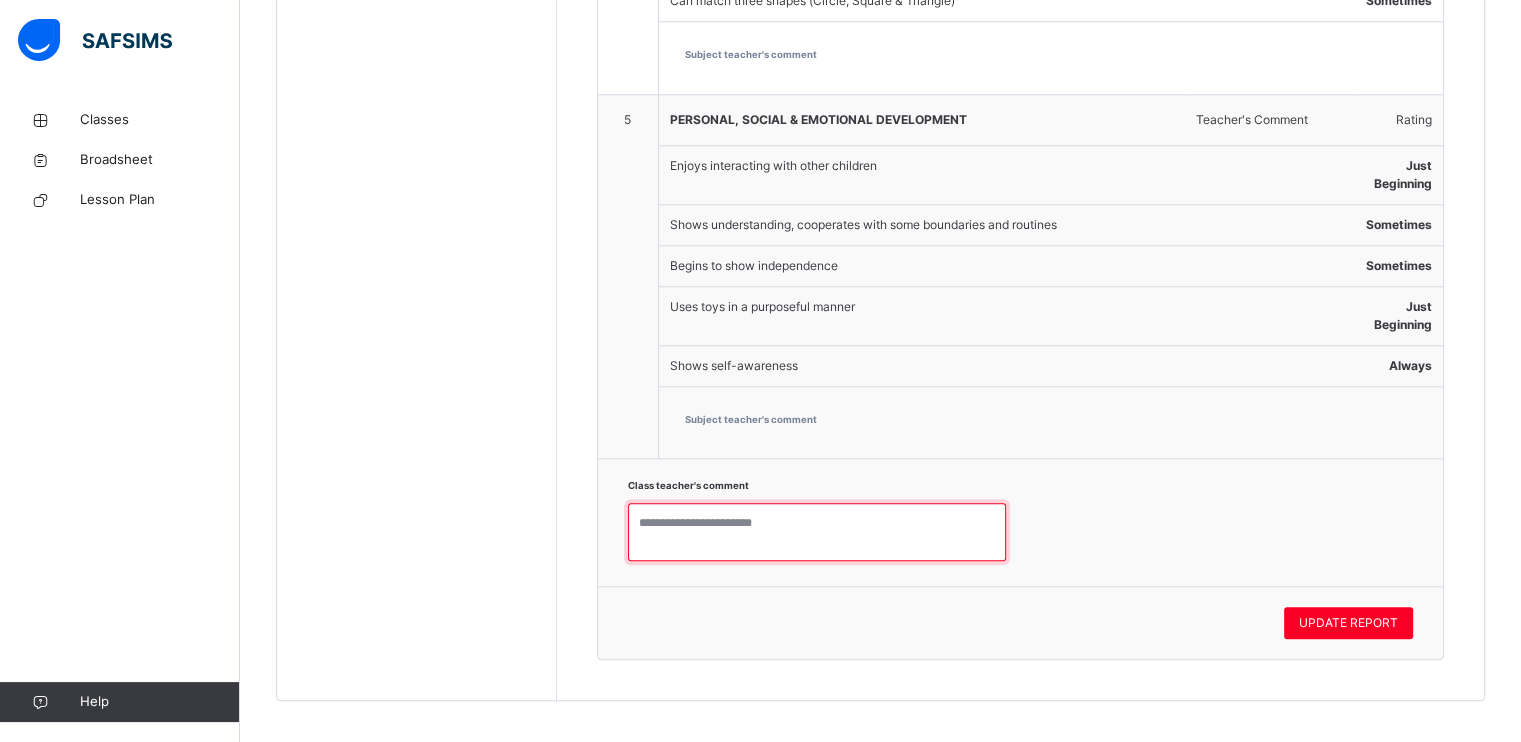 paste on "**********" 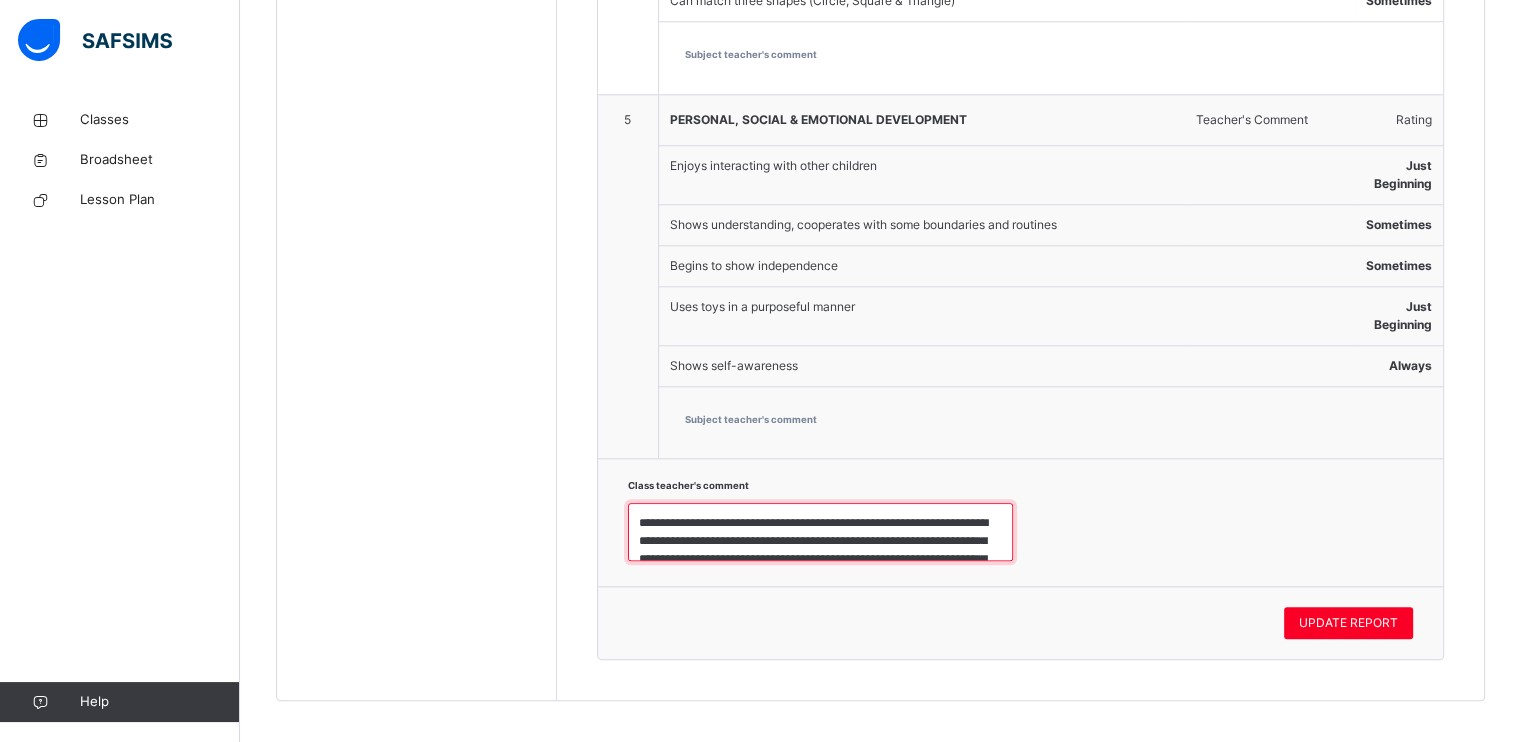 scroll, scrollTop: 42, scrollLeft: 0, axis: vertical 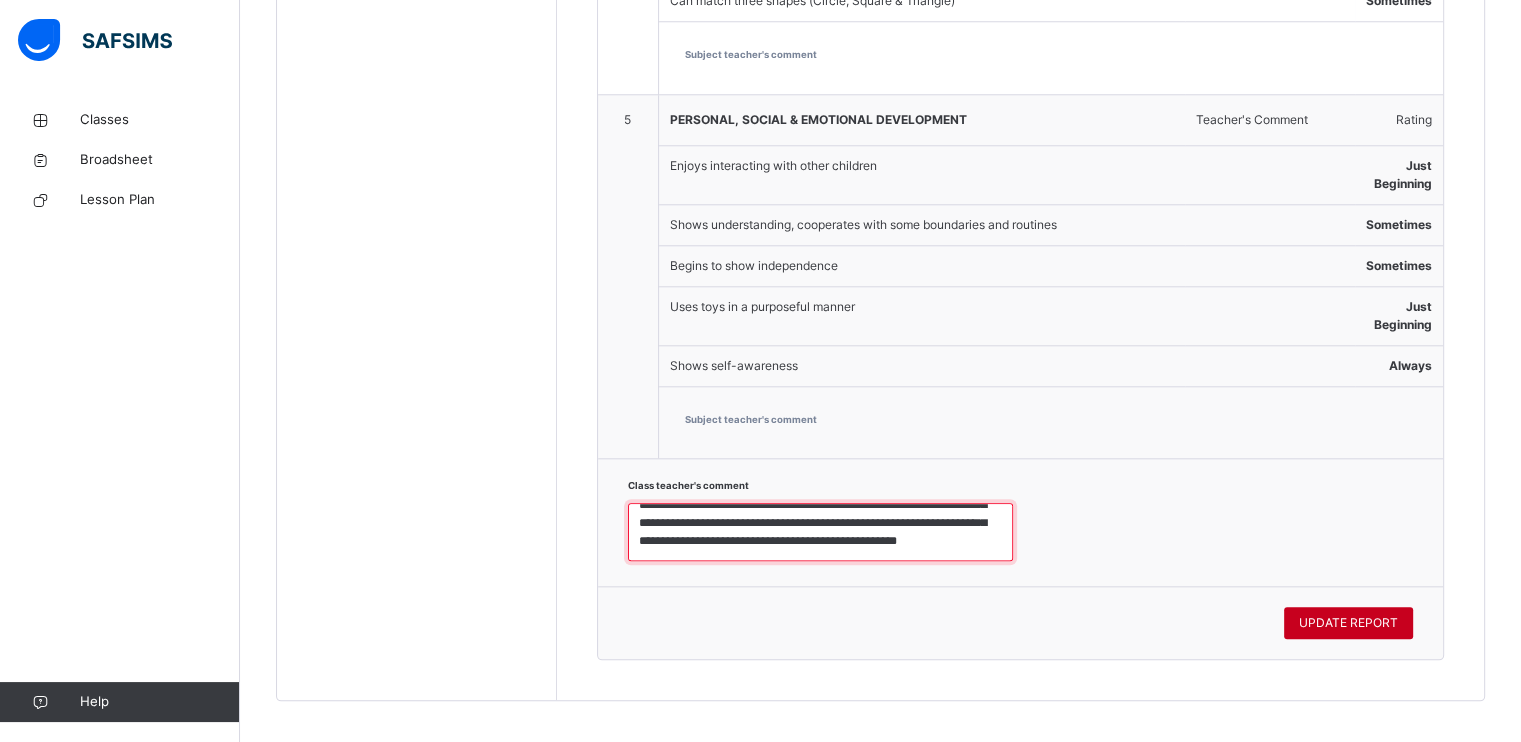 type on "**********" 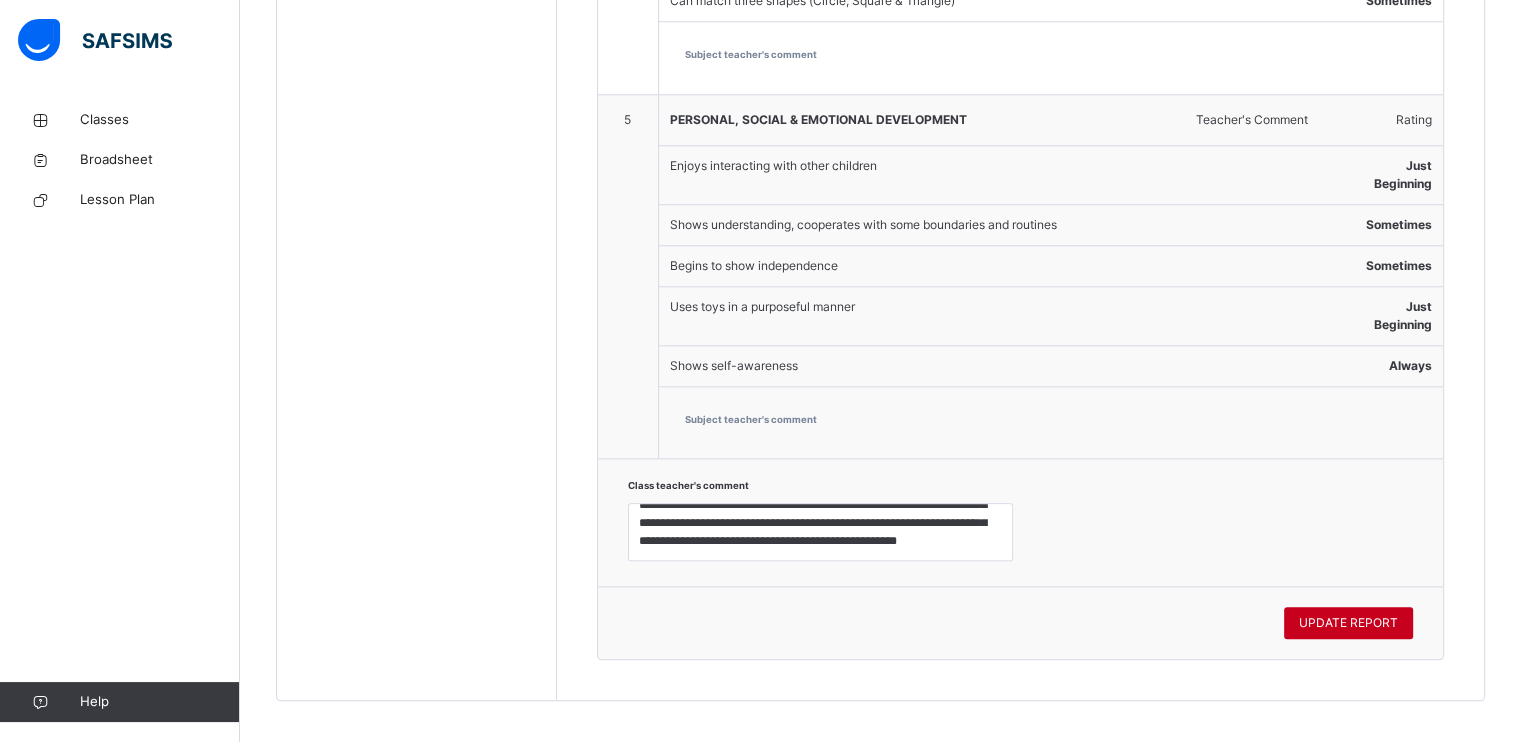 click on "UPDATE REPORT" at bounding box center (1348, 623) 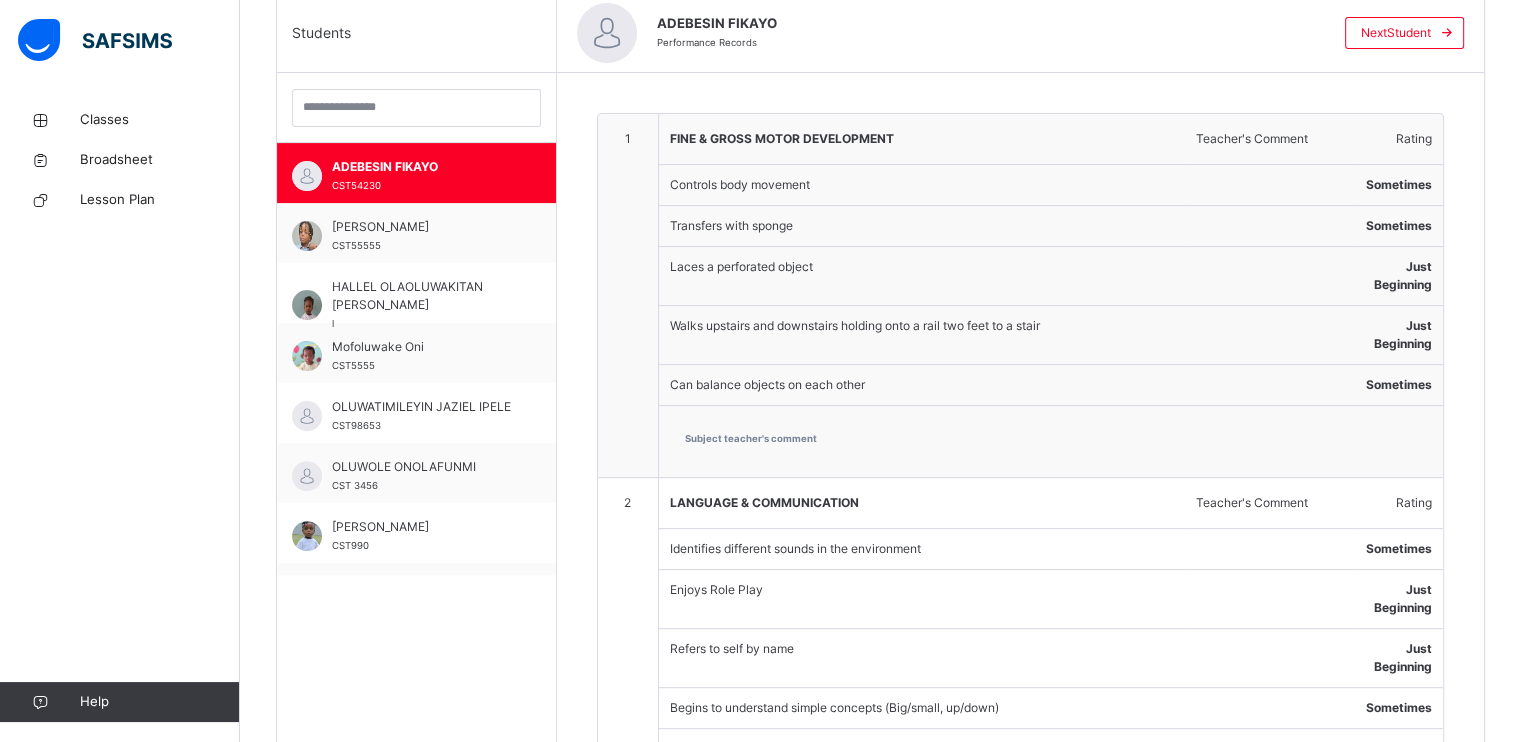 scroll, scrollTop: 528, scrollLeft: 0, axis: vertical 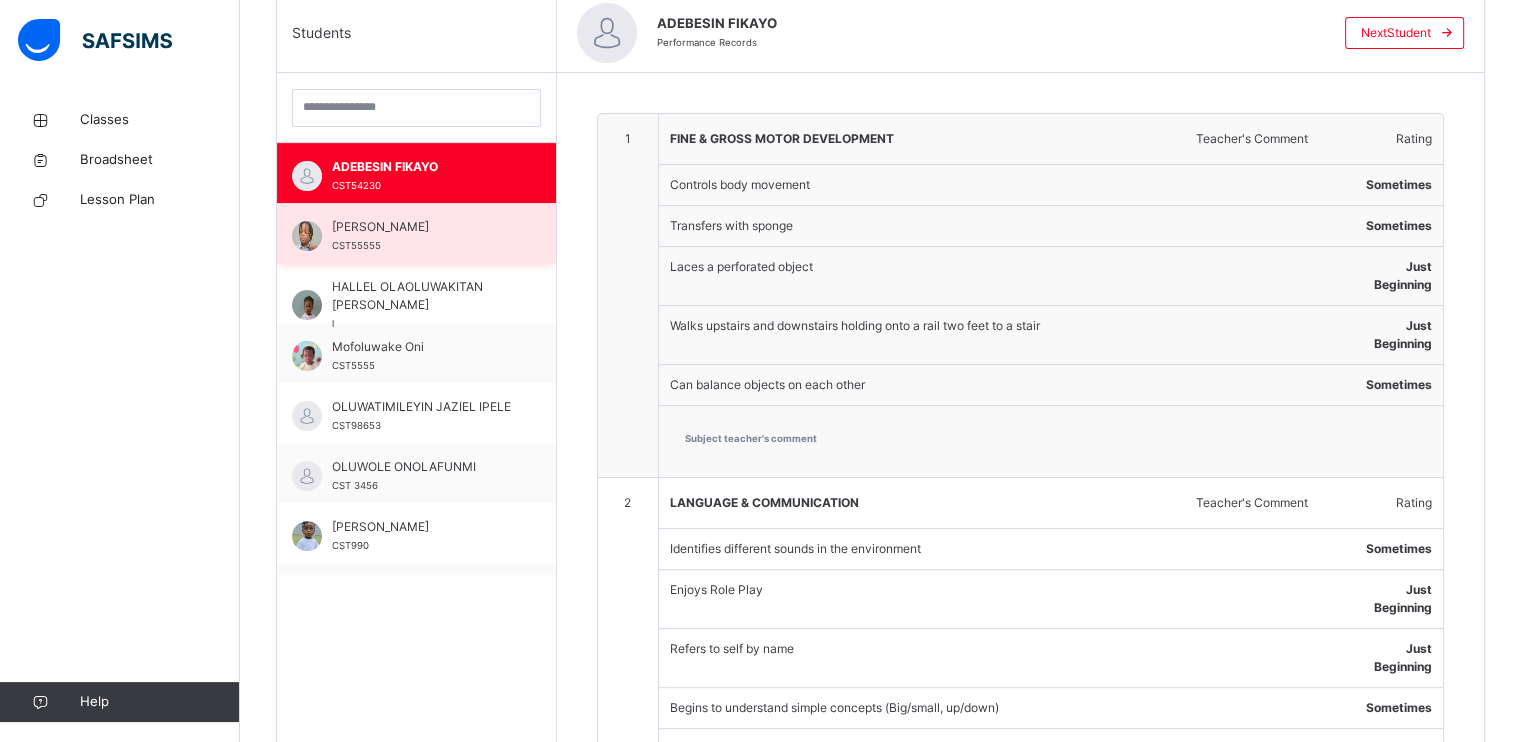 click on "[PERSON_NAME]" at bounding box center [421, 227] 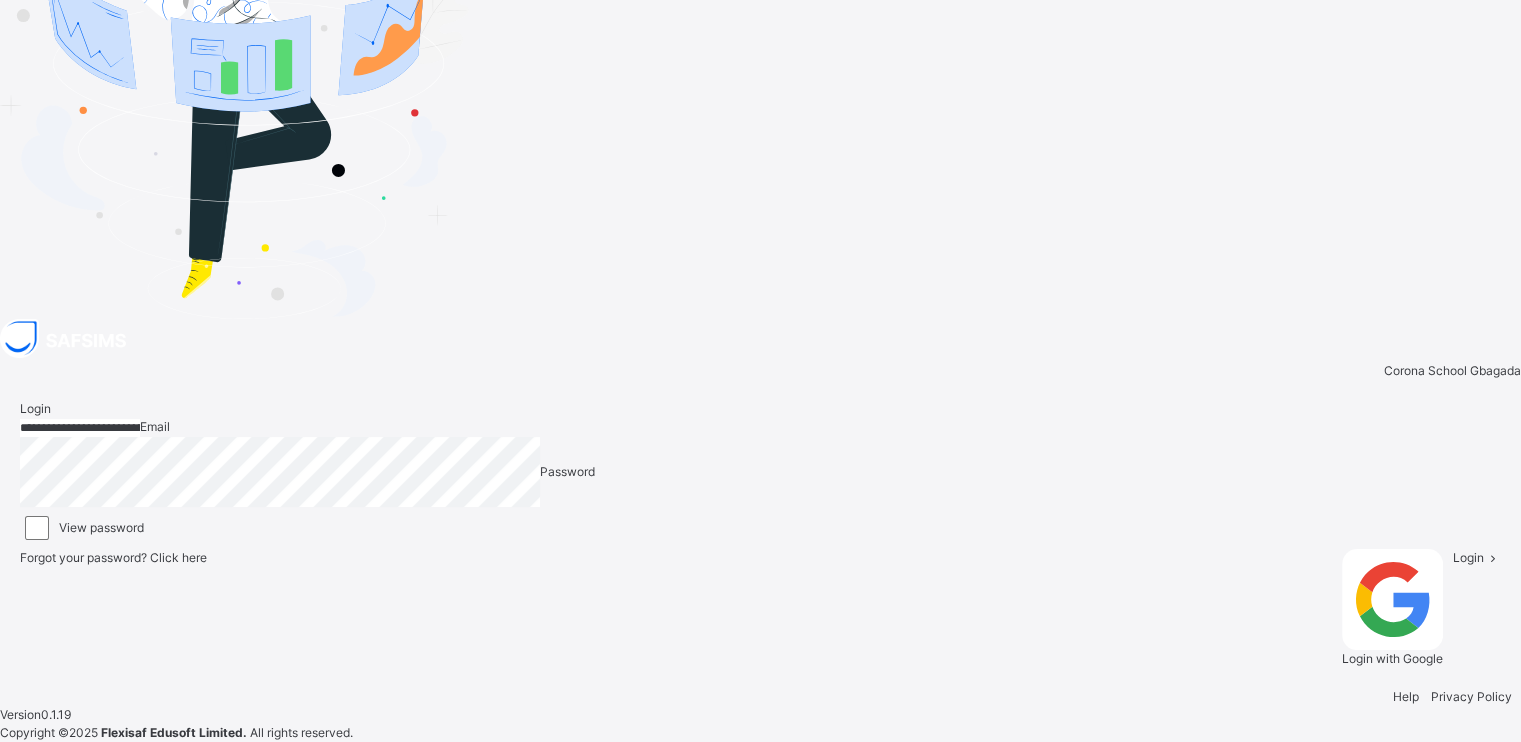 scroll, scrollTop: 0, scrollLeft: 0, axis: both 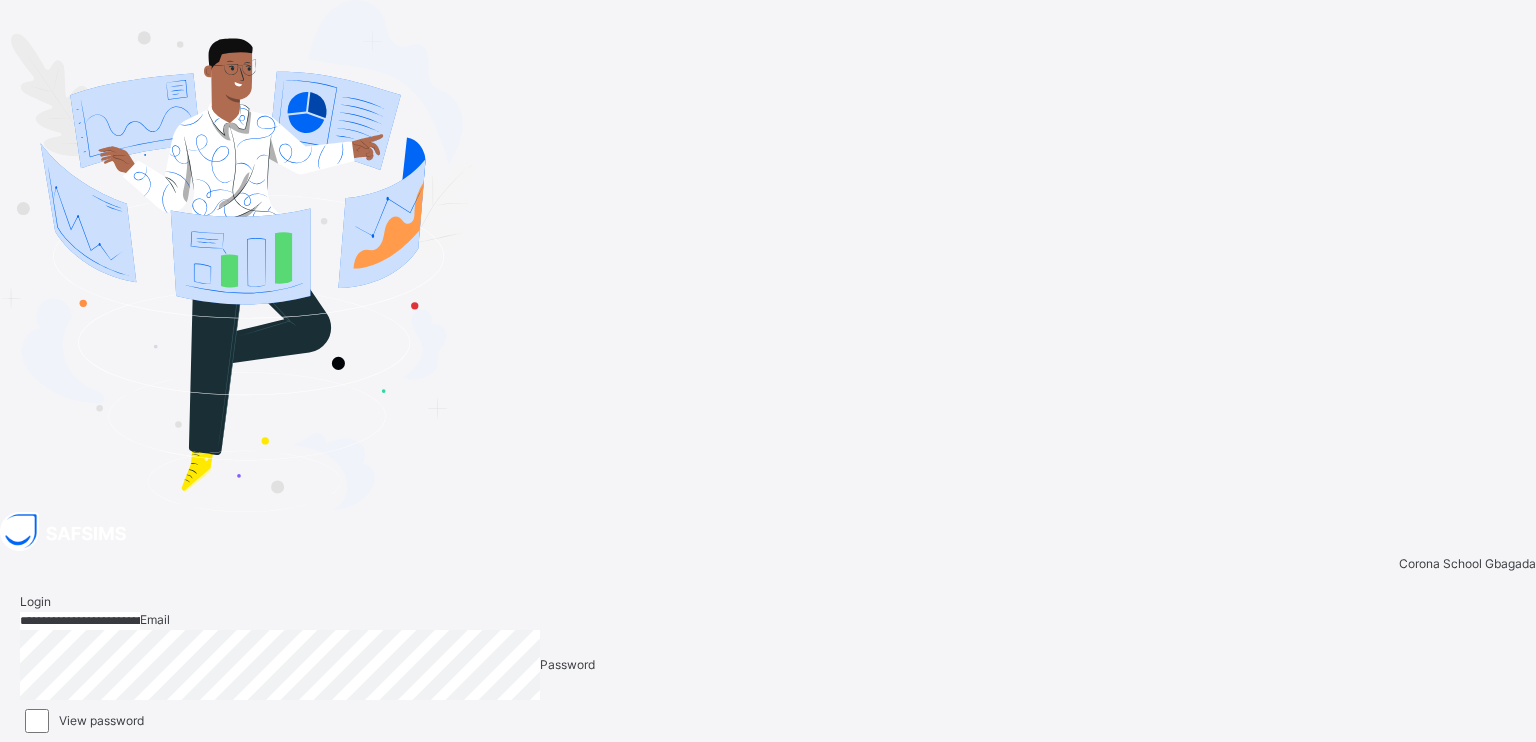 click on "Login" at bounding box center [1483, 750] 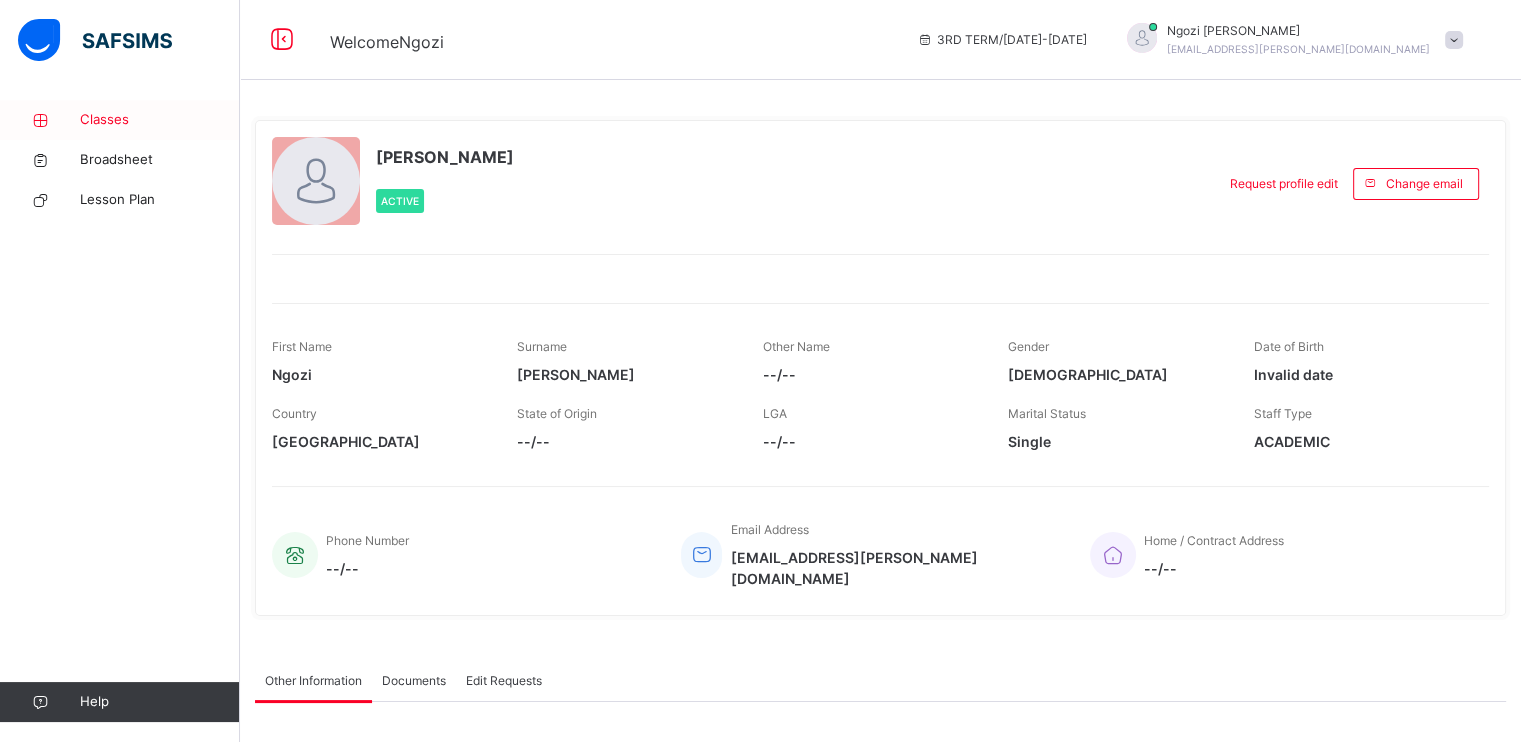 click on "Classes" at bounding box center (160, 120) 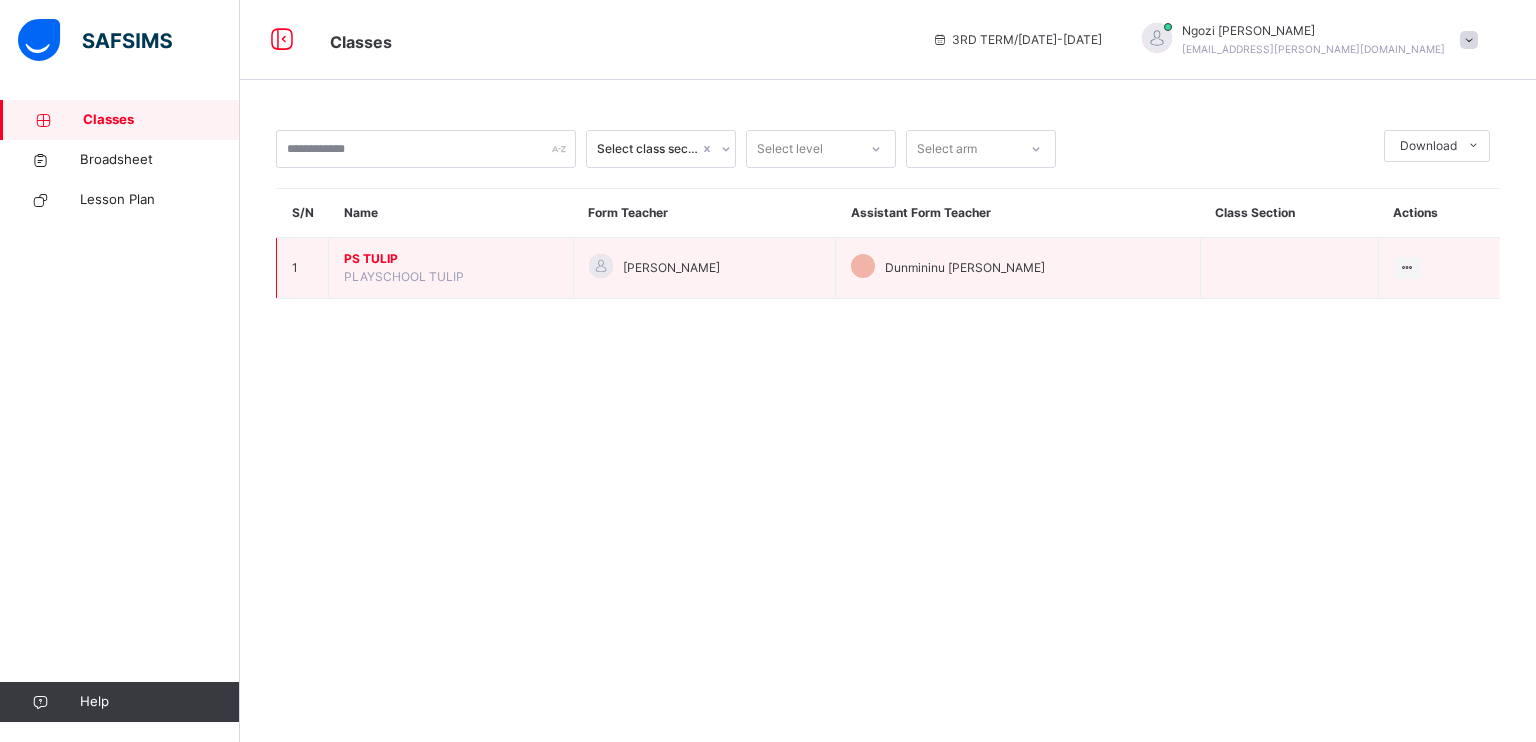 click on "PS TULIP" at bounding box center (451, 259) 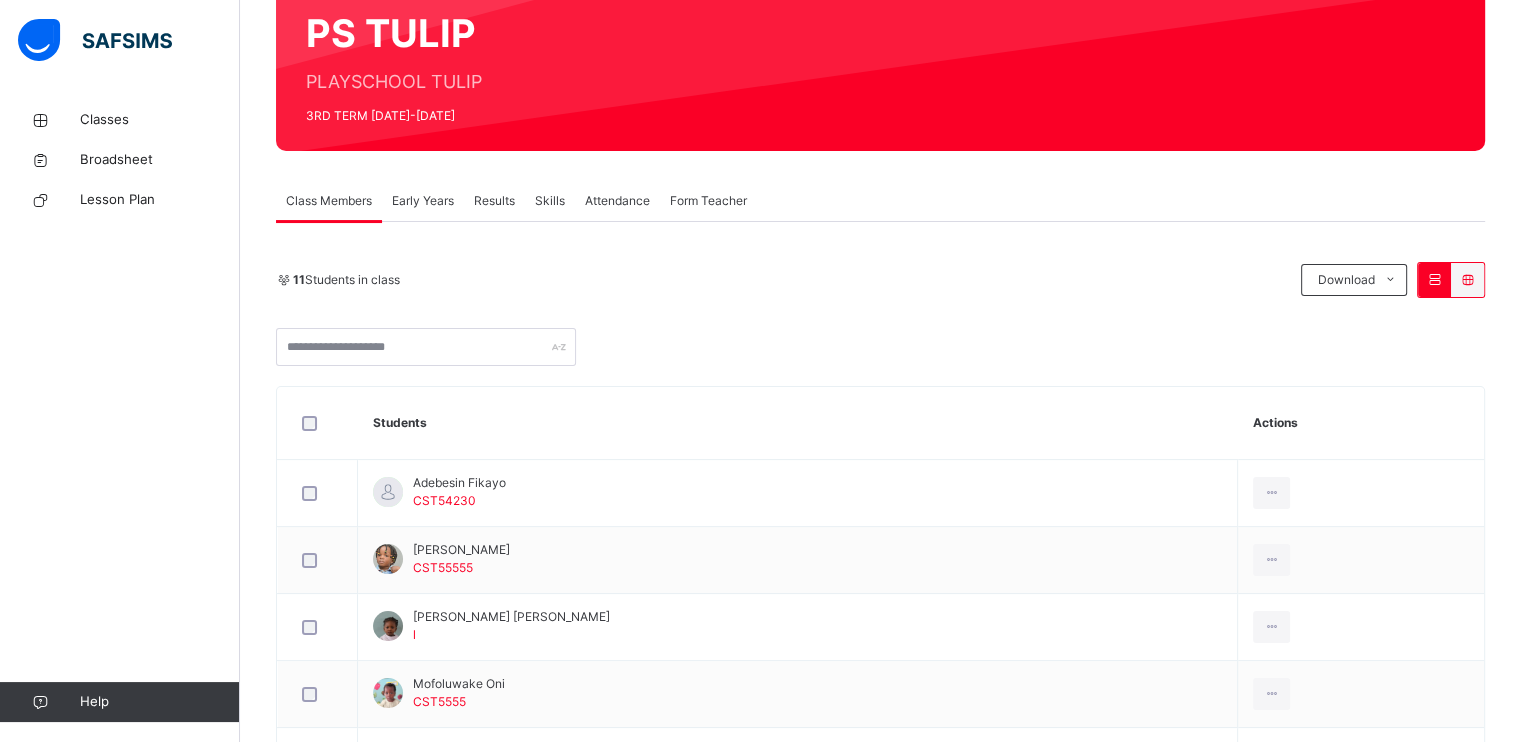 scroll, scrollTop: 200, scrollLeft: 0, axis: vertical 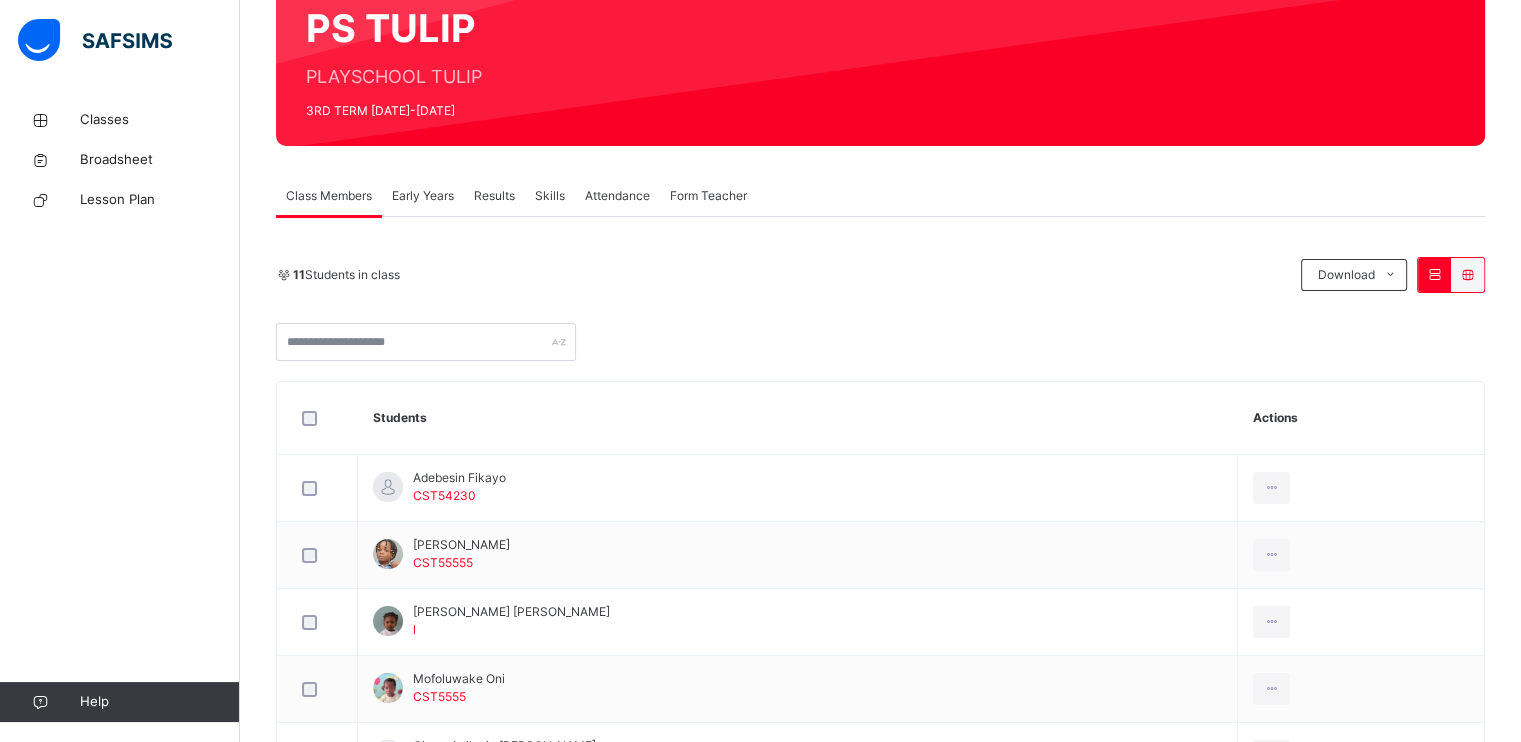 click on "Results" at bounding box center (494, 196) 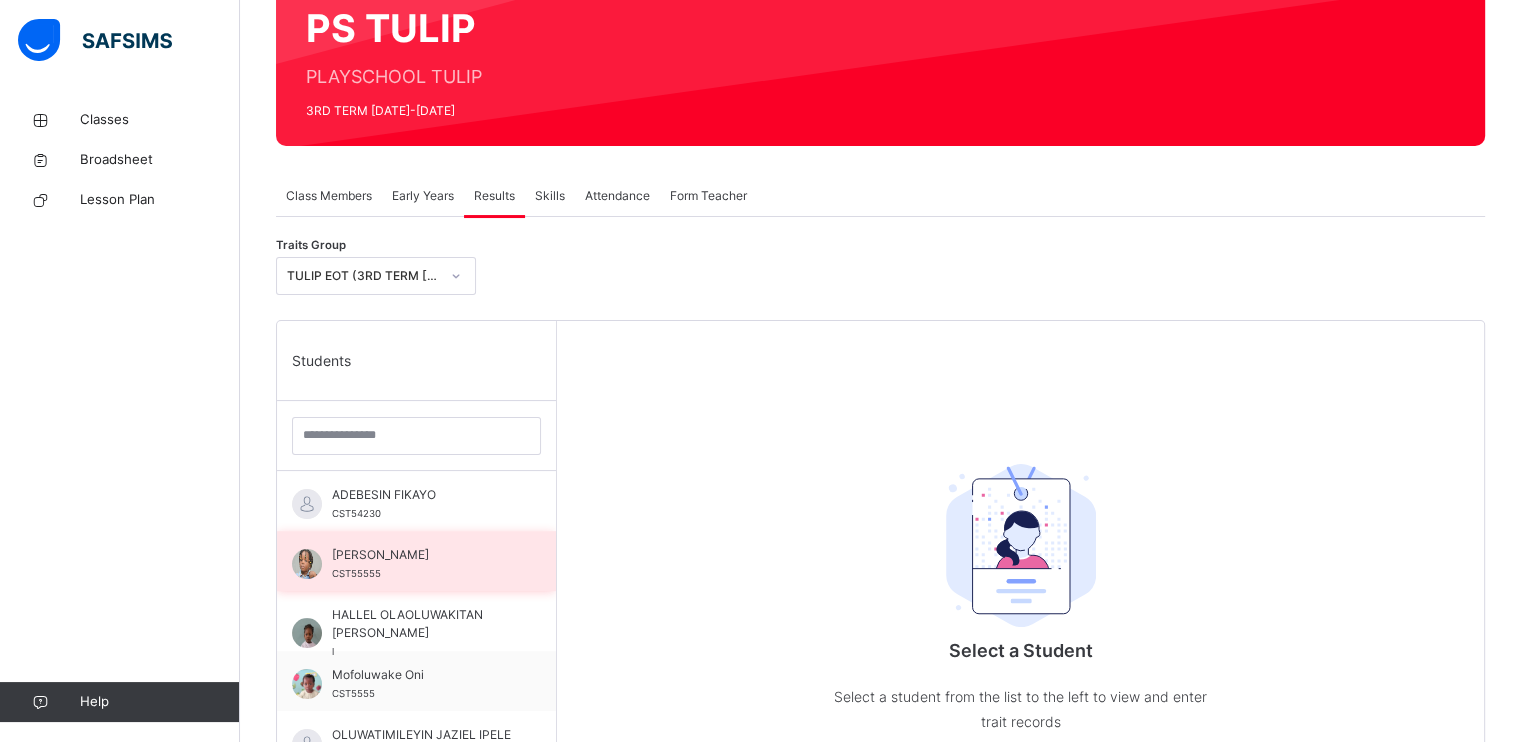 click on "[PERSON_NAME]" at bounding box center (421, 555) 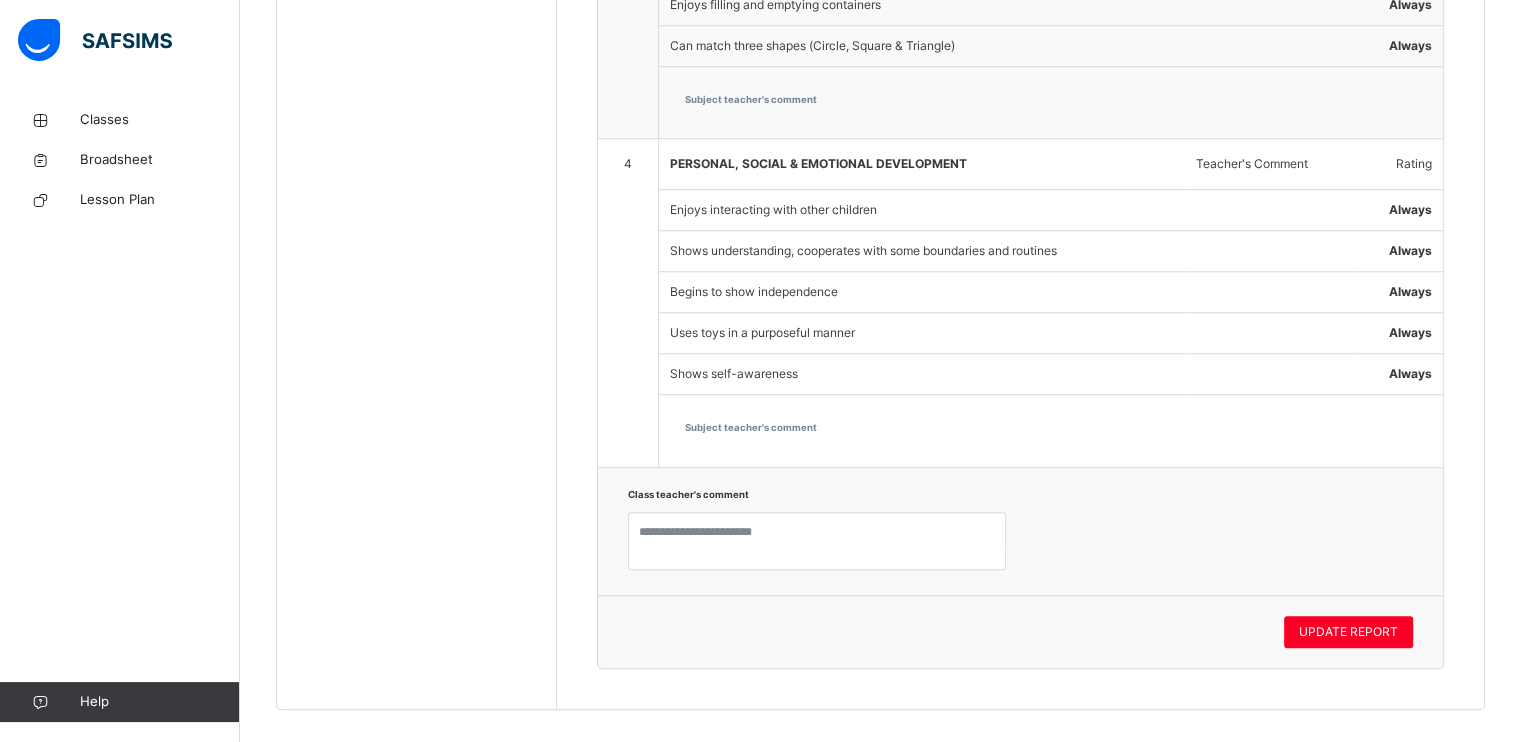 scroll, scrollTop: 1498, scrollLeft: 0, axis: vertical 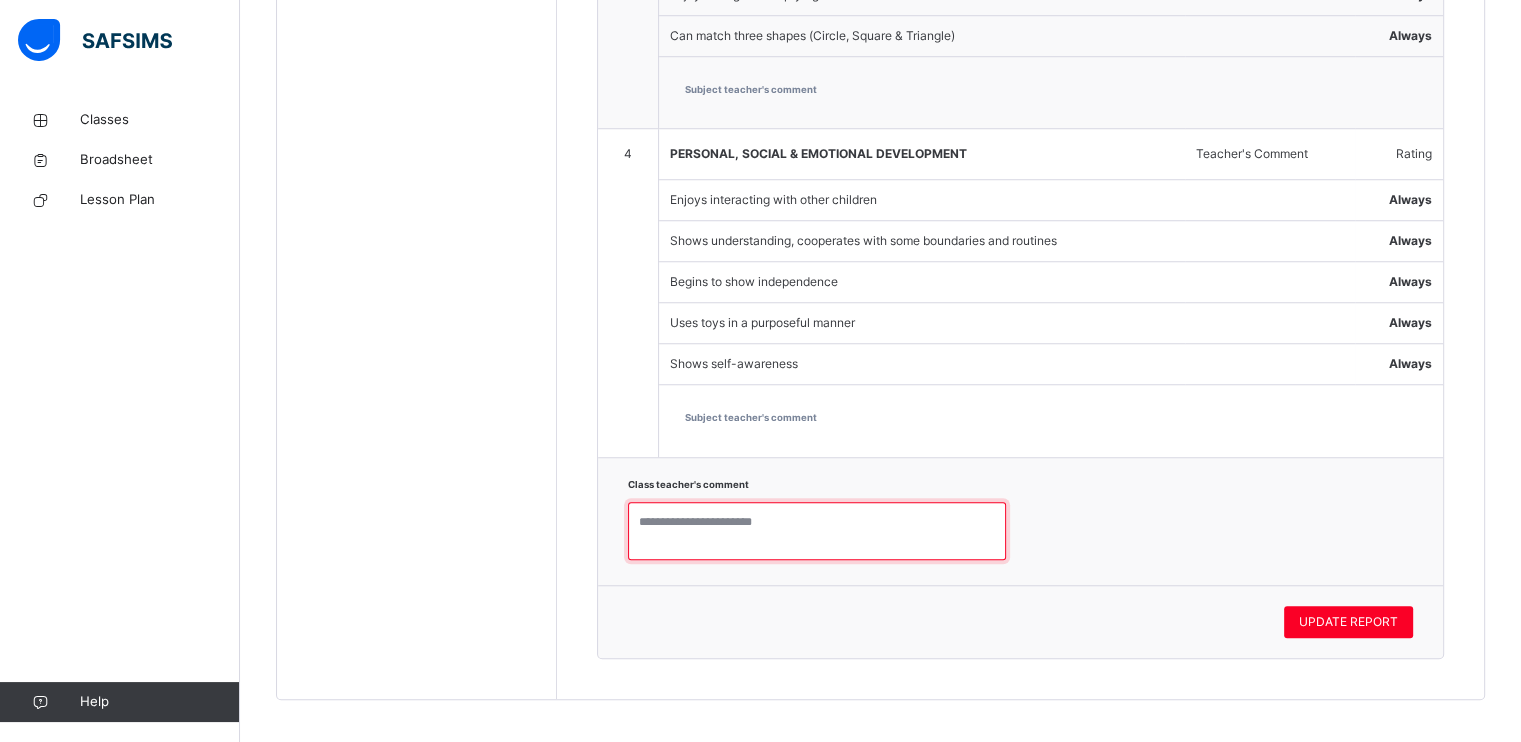 click at bounding box center [817, 531] 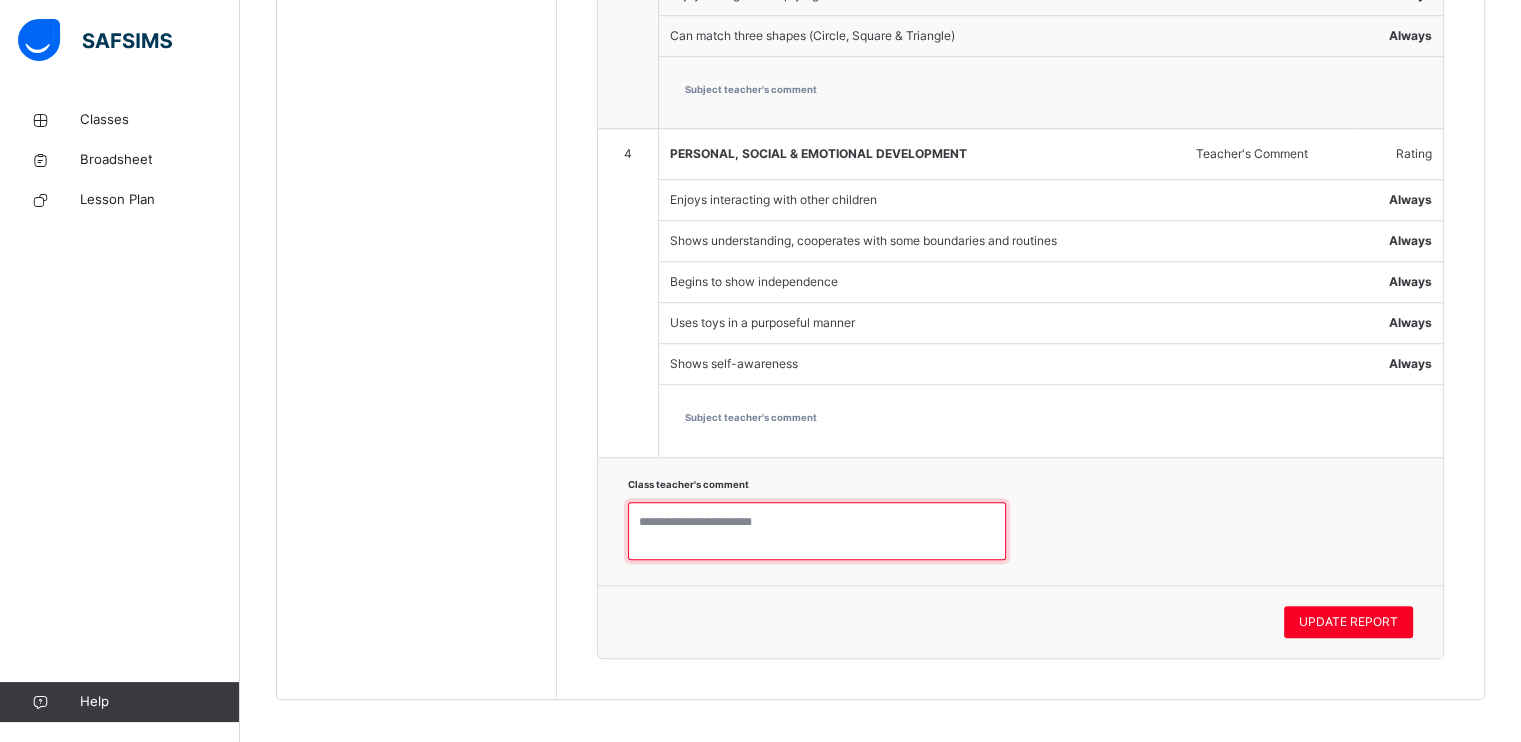 paste on "**********" 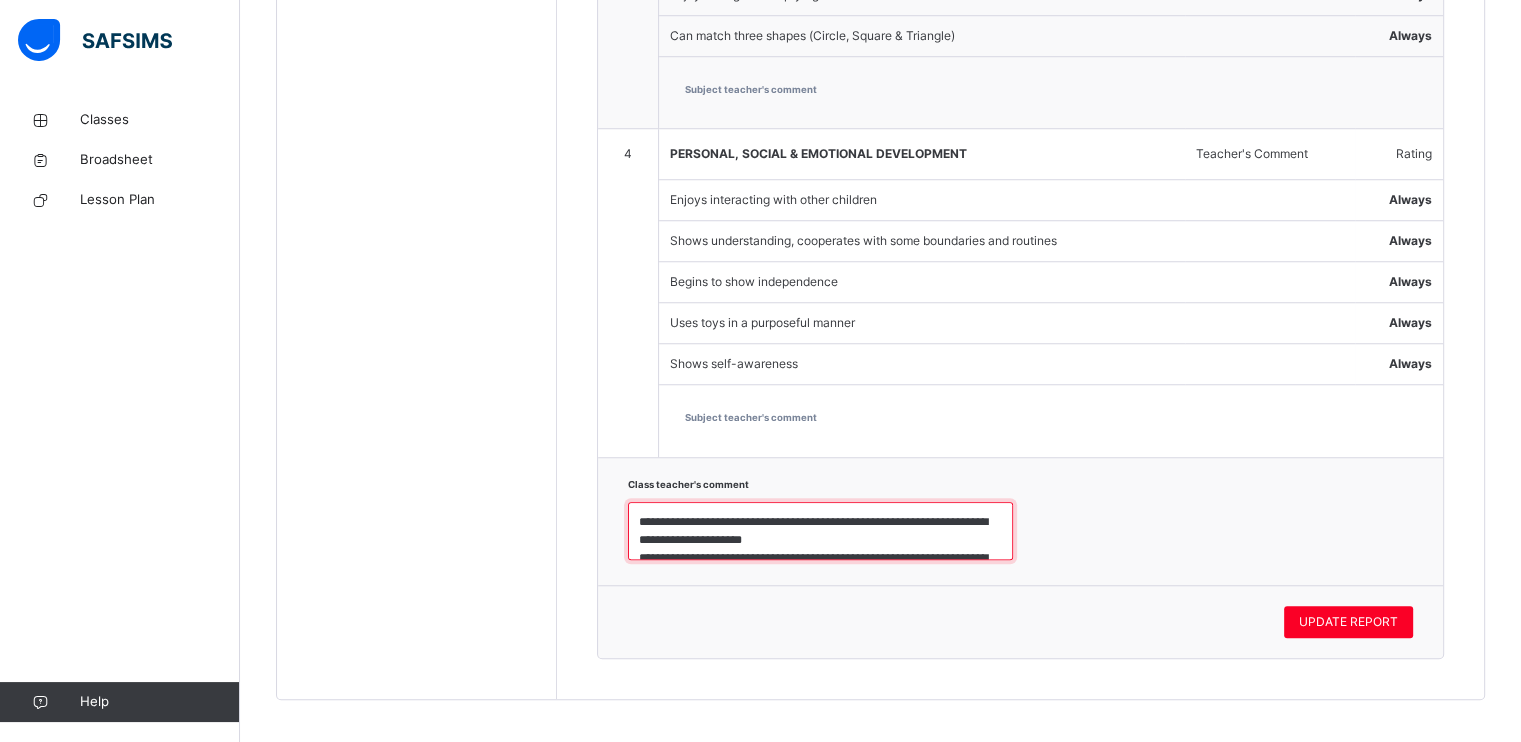 scroll, scrollTop: 96, scrollLeft: 0, axis: vertical 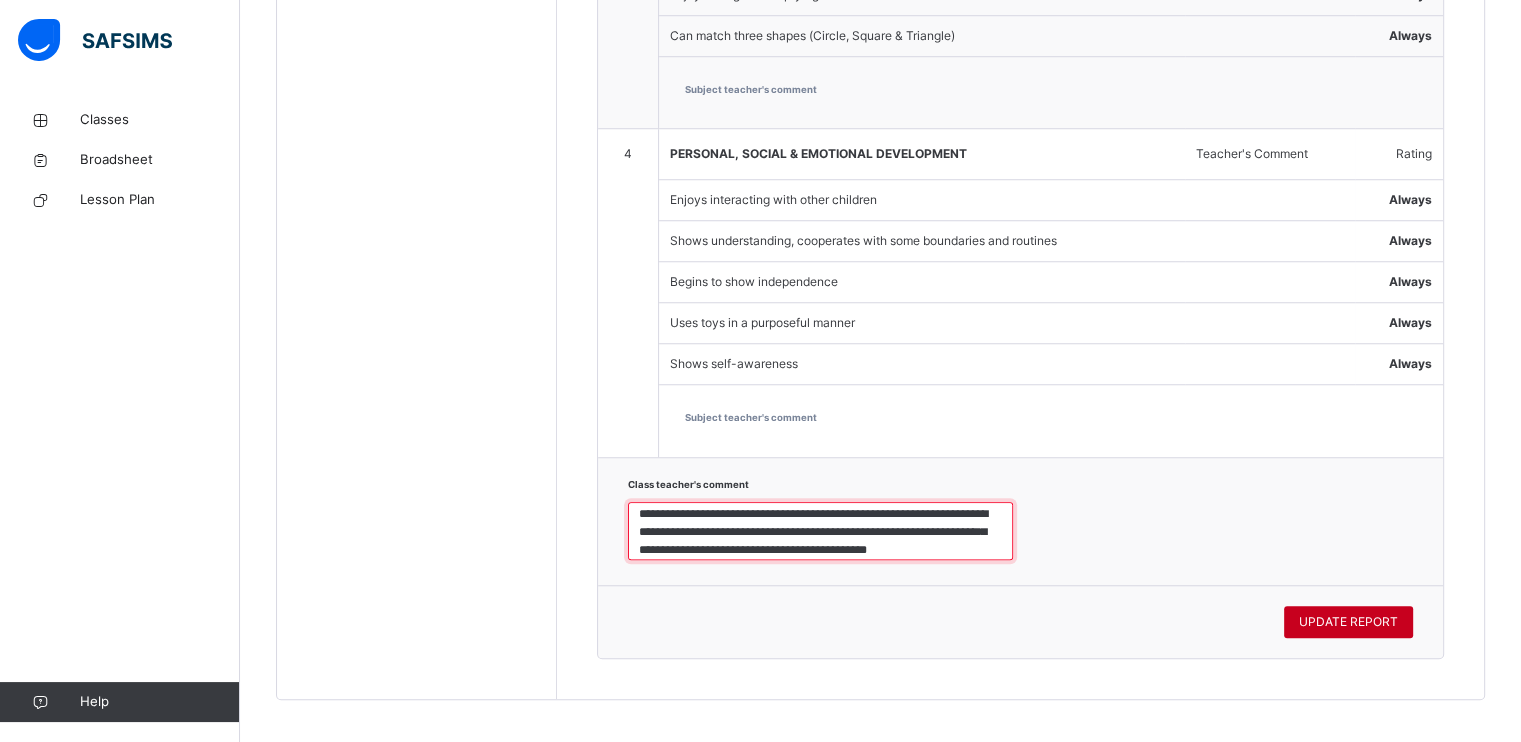 type on "**********" 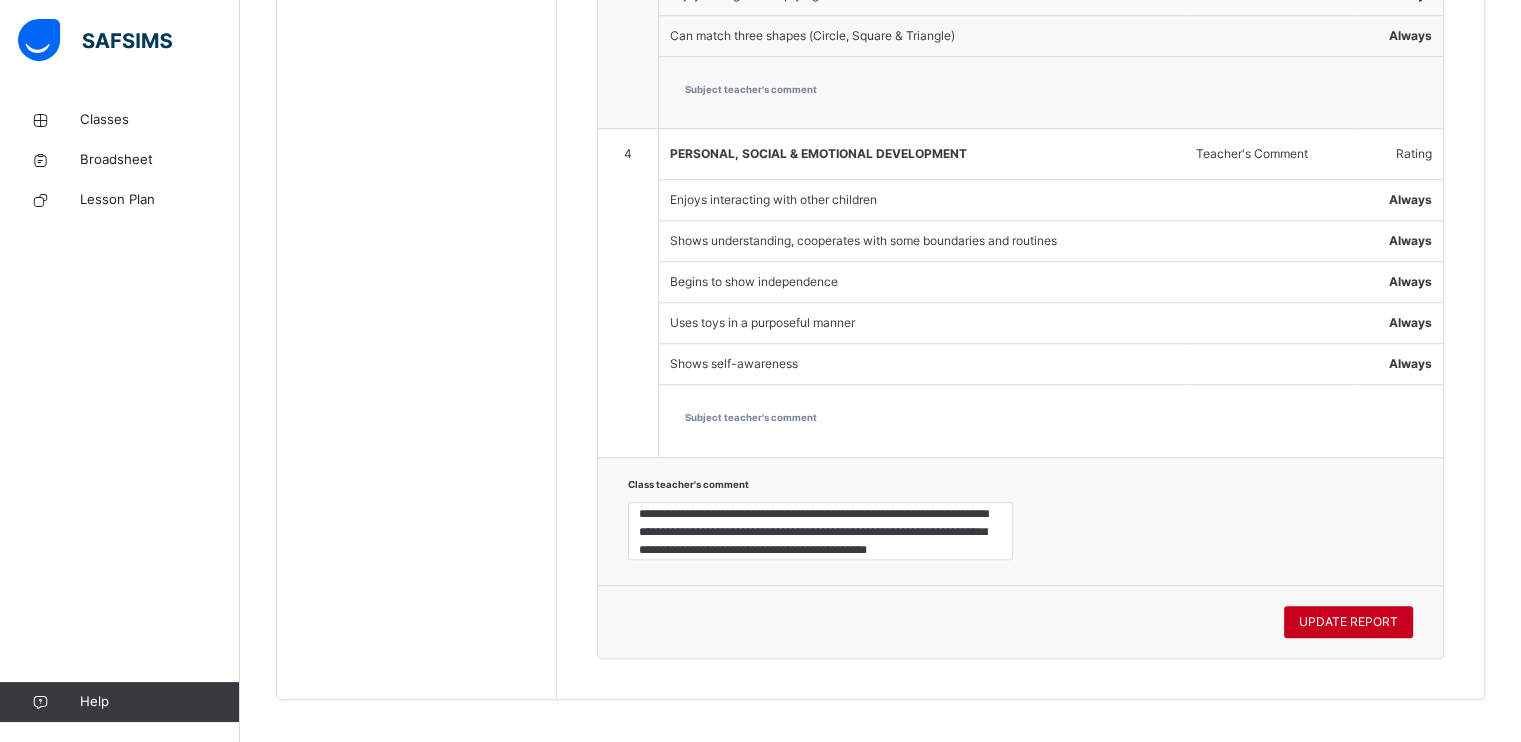 click on "UPDATE REPORT" at bounding box center [1348, 622] 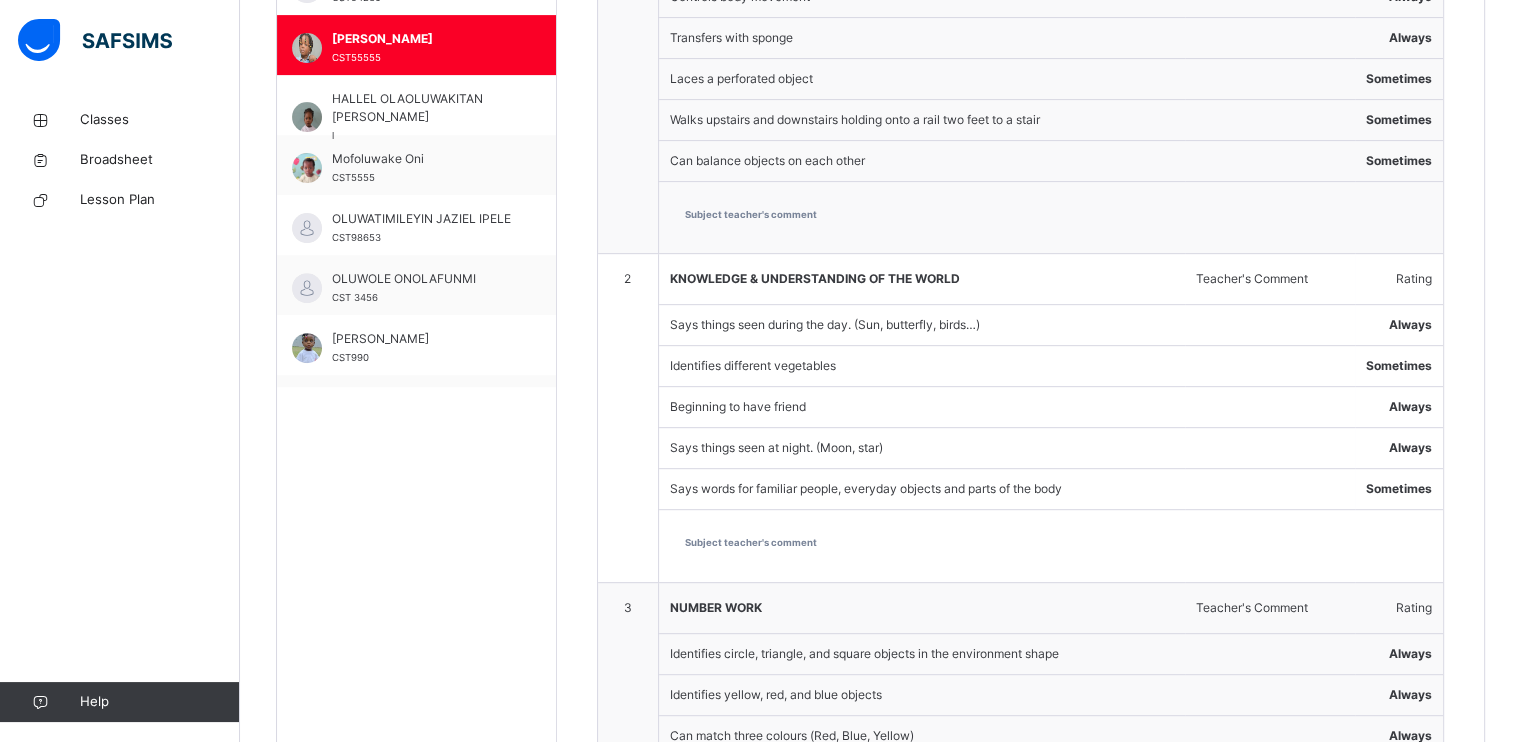 scroll, scrollTop: 715, scrollLeft: 0, axis: vertical 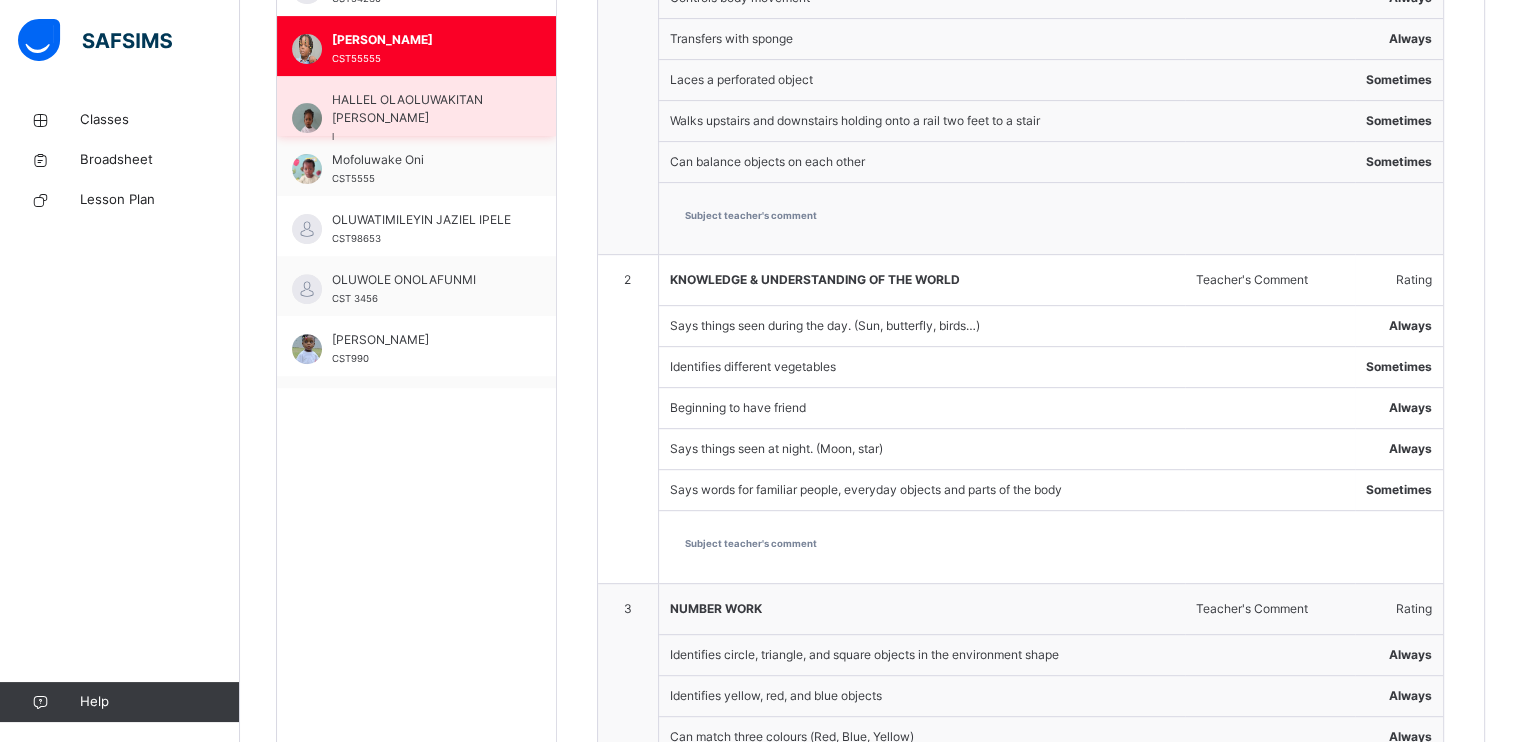 click on "HALLEL  OLAOLUWAKITAN [PERSON_NAME]" at bounding box center (421, 109) 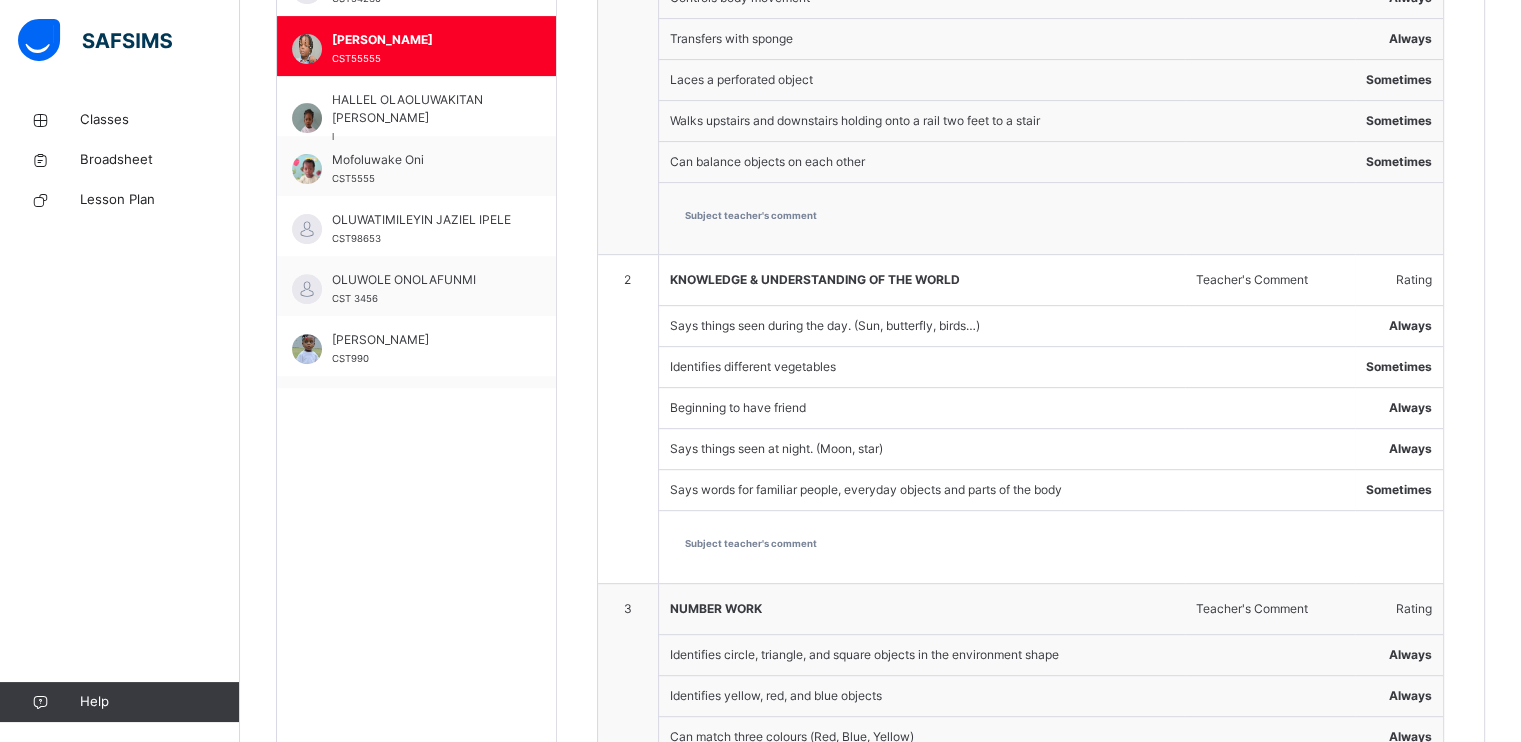 click at bounding box center (416, -79) 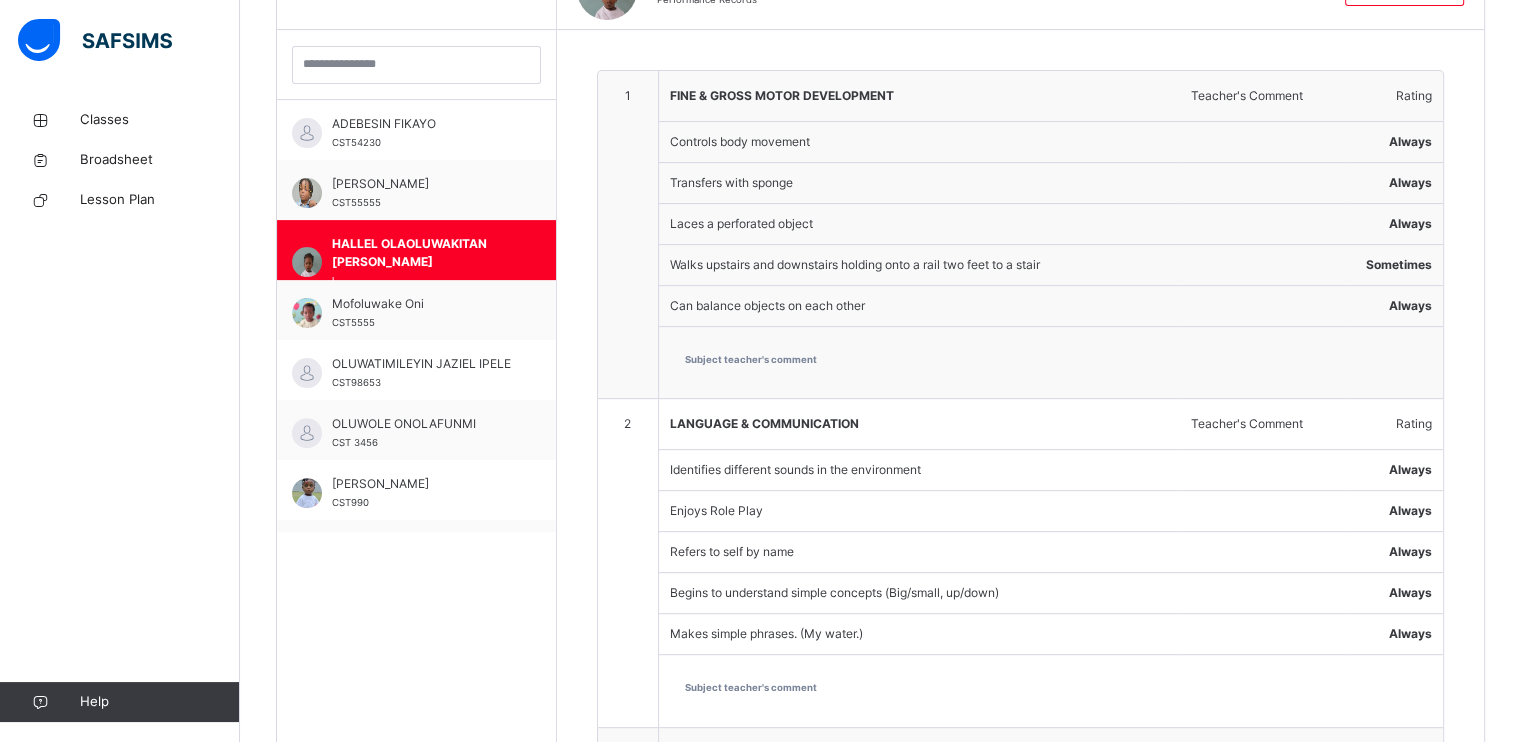 scroll, scrollTop: 715, scrollLeft: 0, axis: vertical 